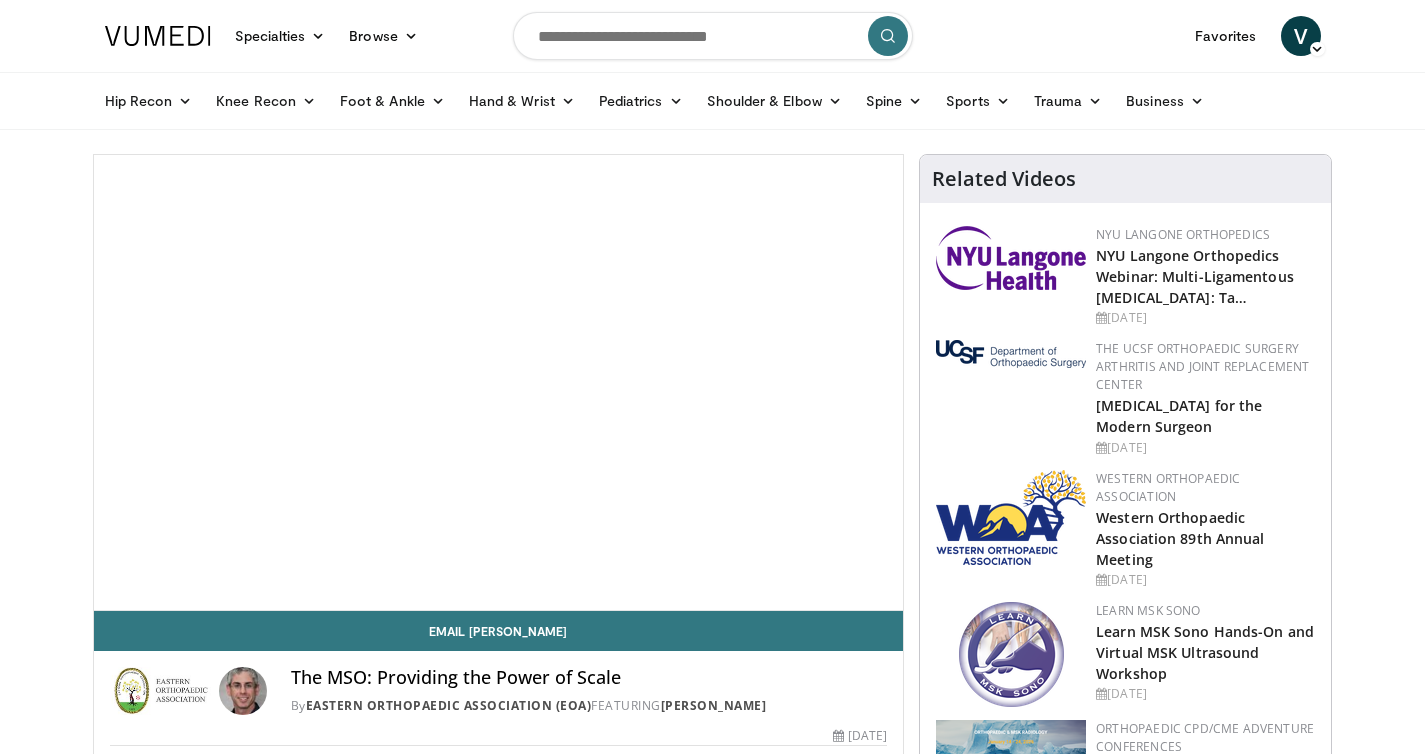 scroll, scrollTop: 0, scrollLeft: 0, axis: both 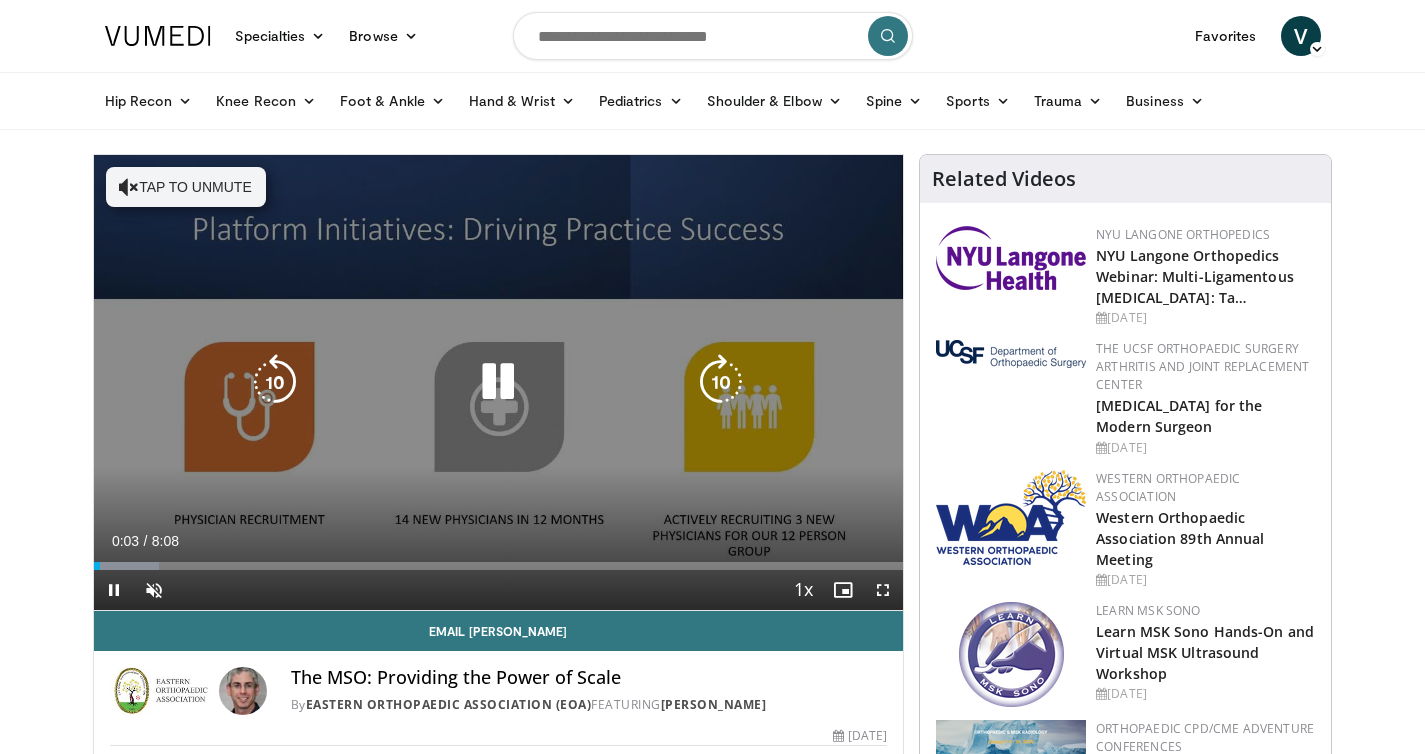 click on "10 seconds
Tap to unmute" at bounding box center (499, 382) 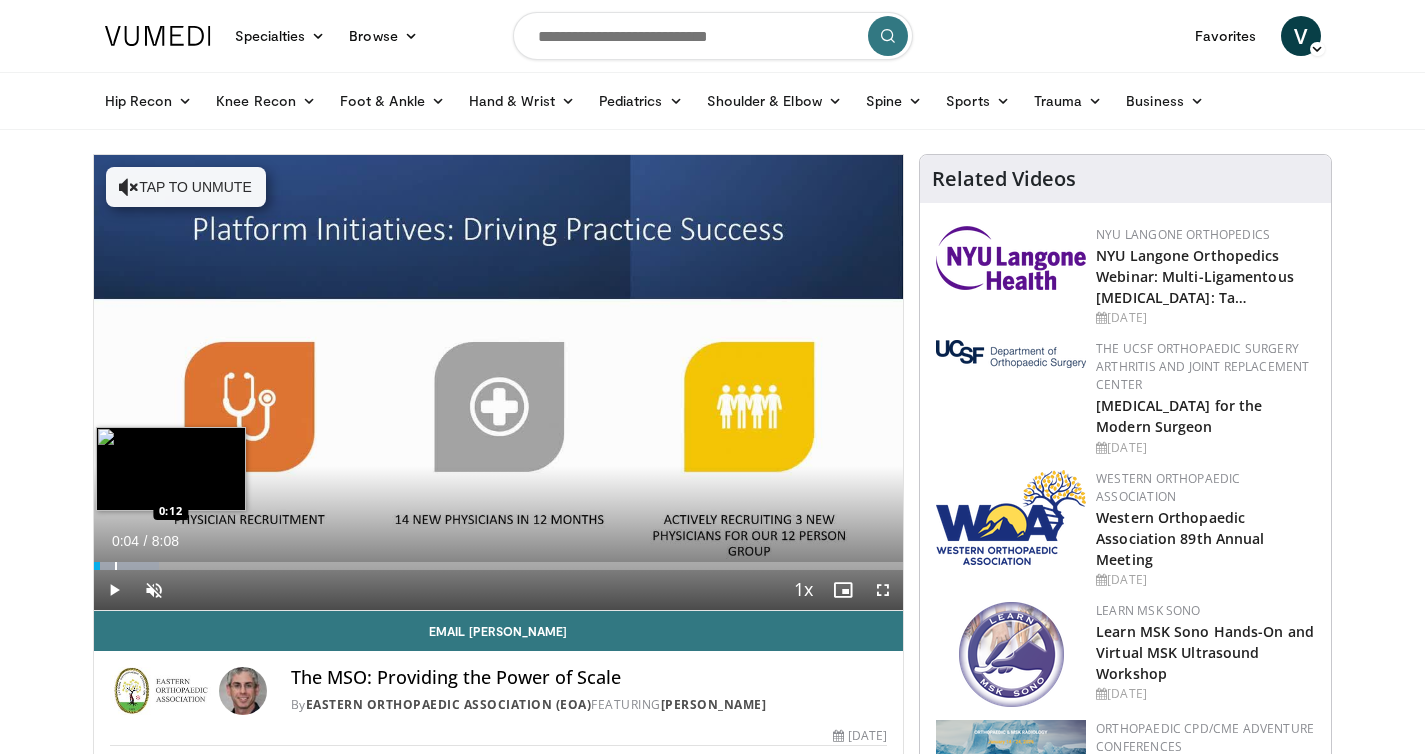 click at bounding box center (116, 566) 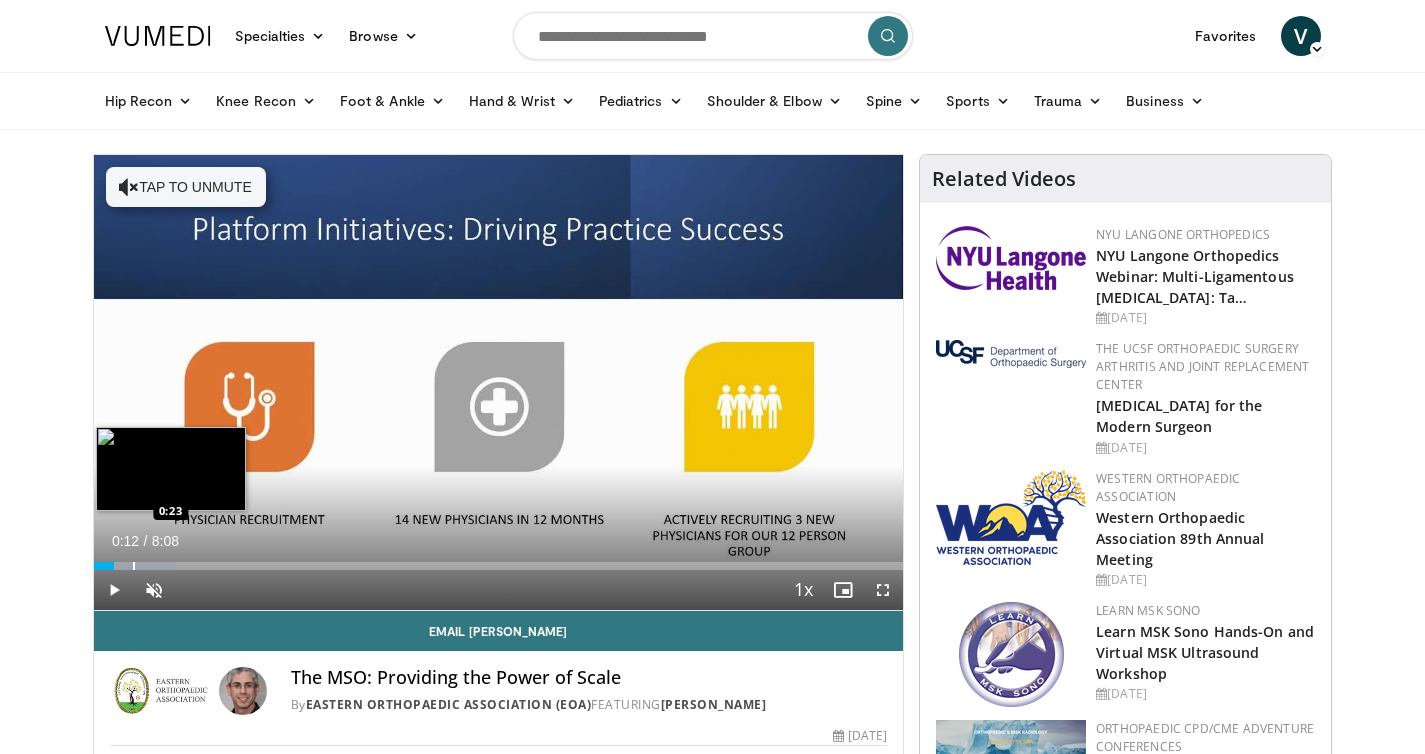 click at bounding box center (134, 566) 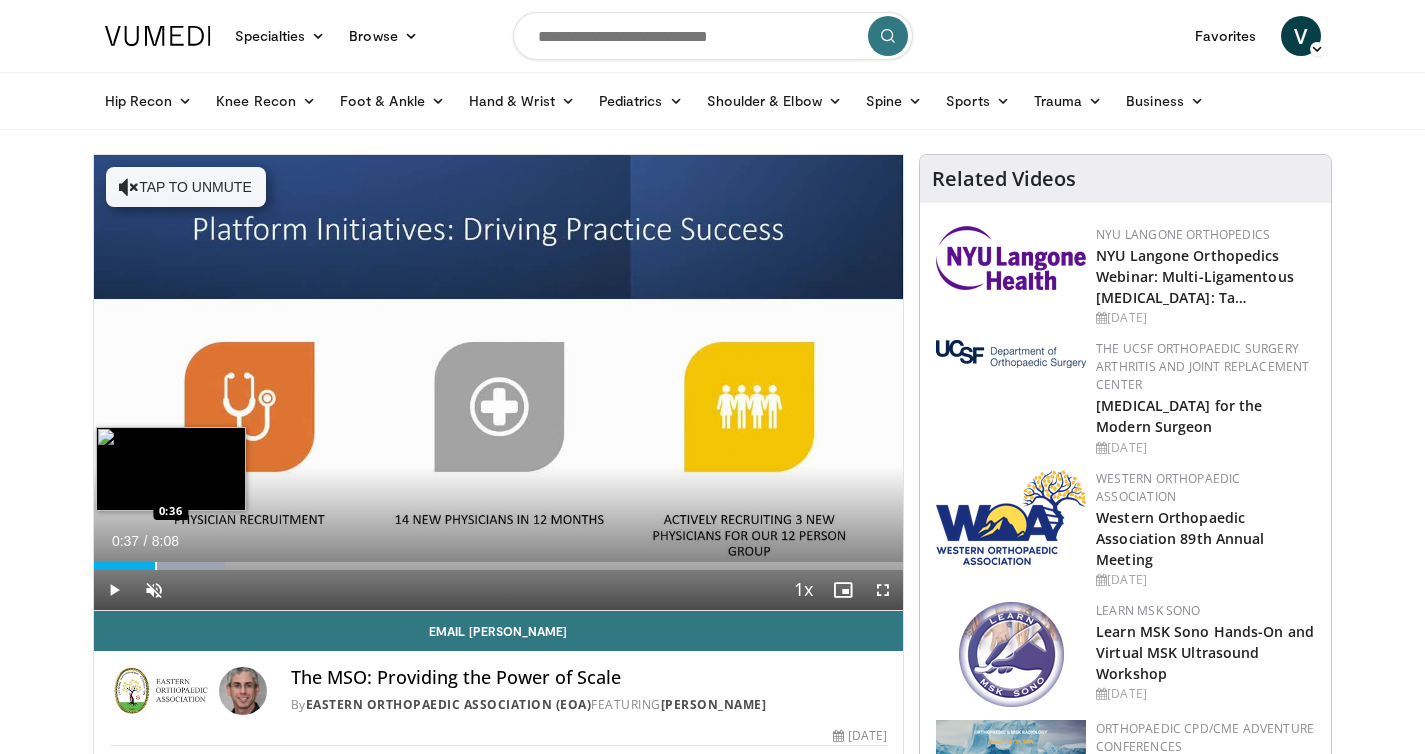 click at bounding box center (156, 566) 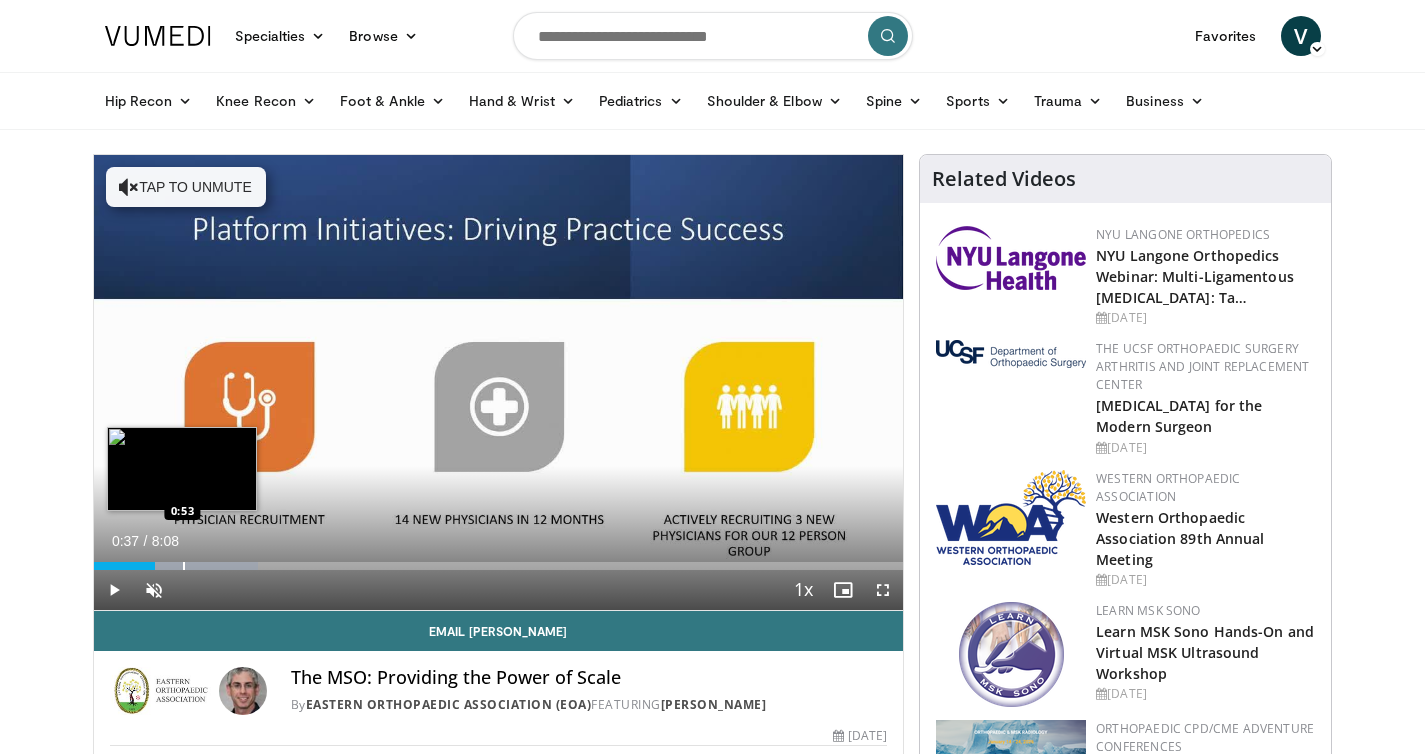 click at bounding box center [184, 566] 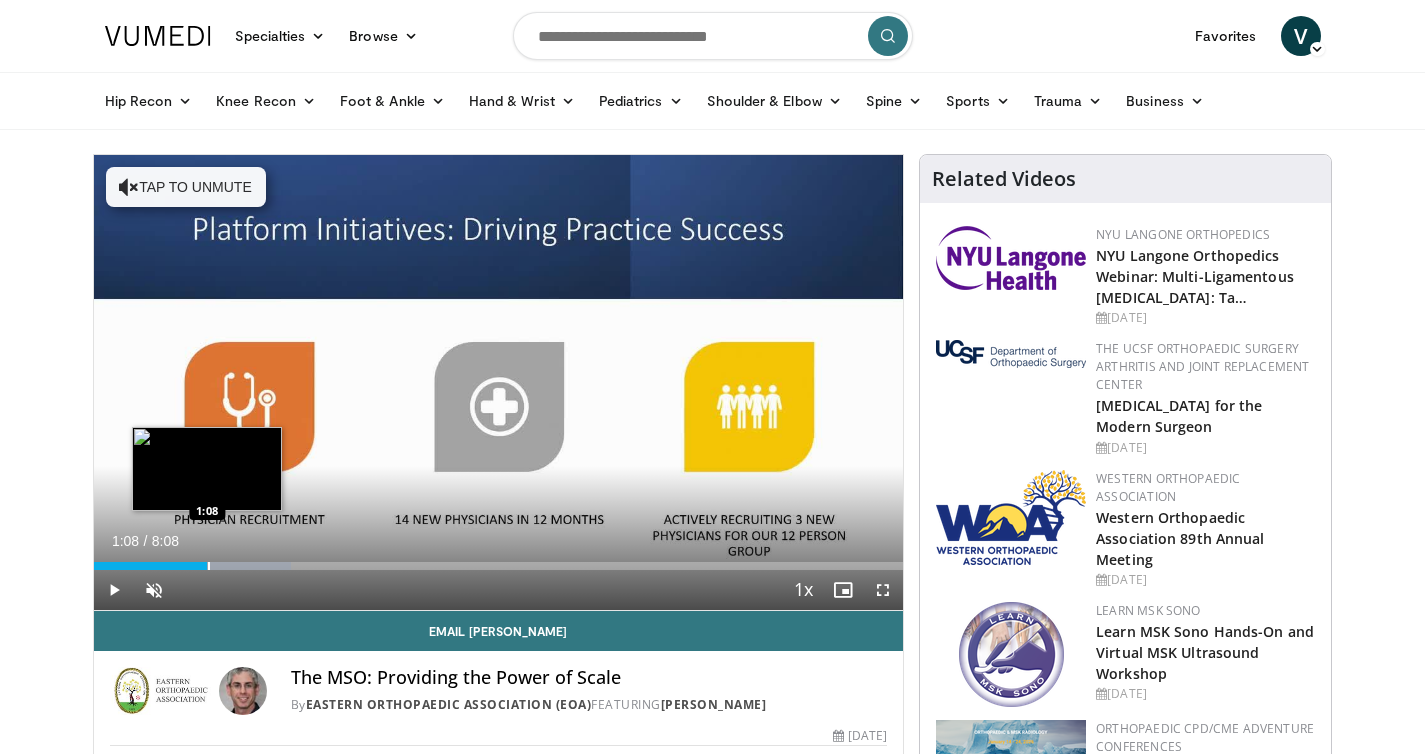 click at bounding box center (209, 566) 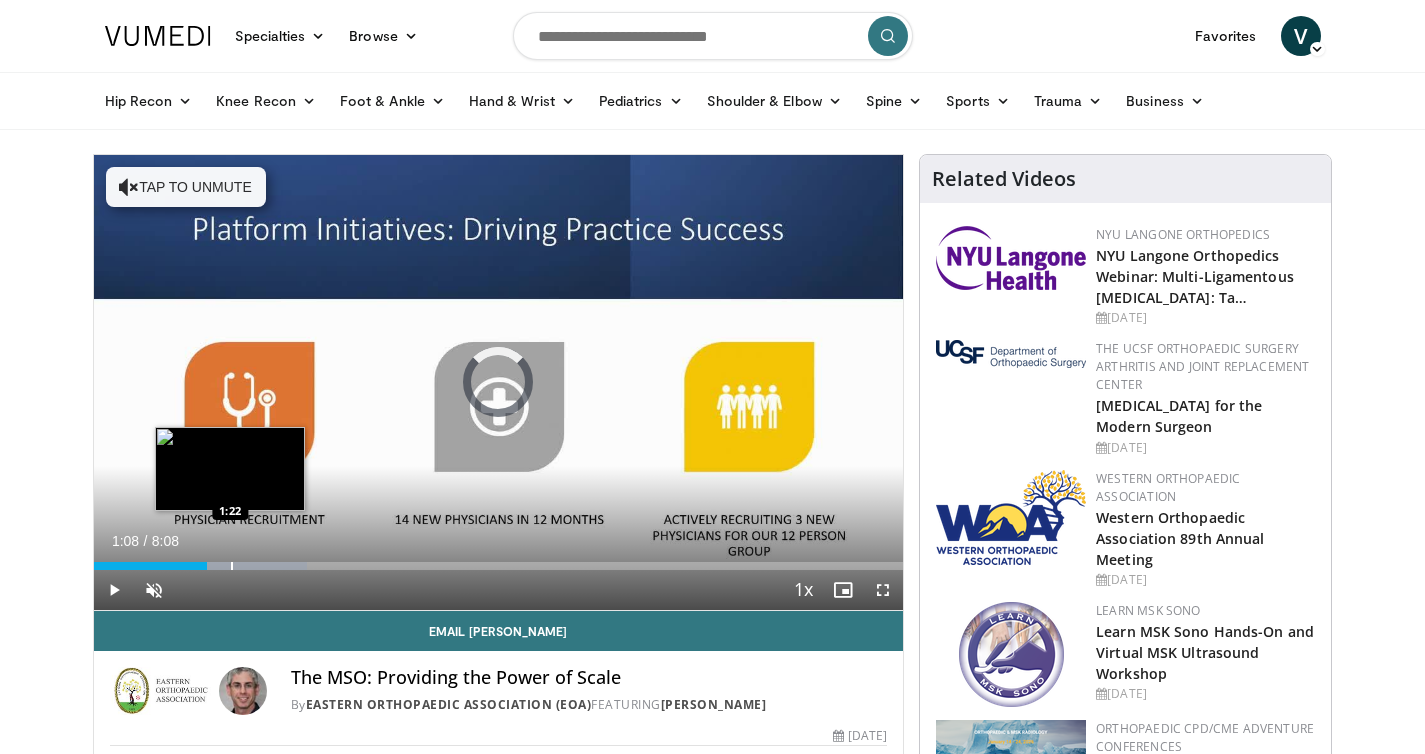 click at bounding box center (232, 566) 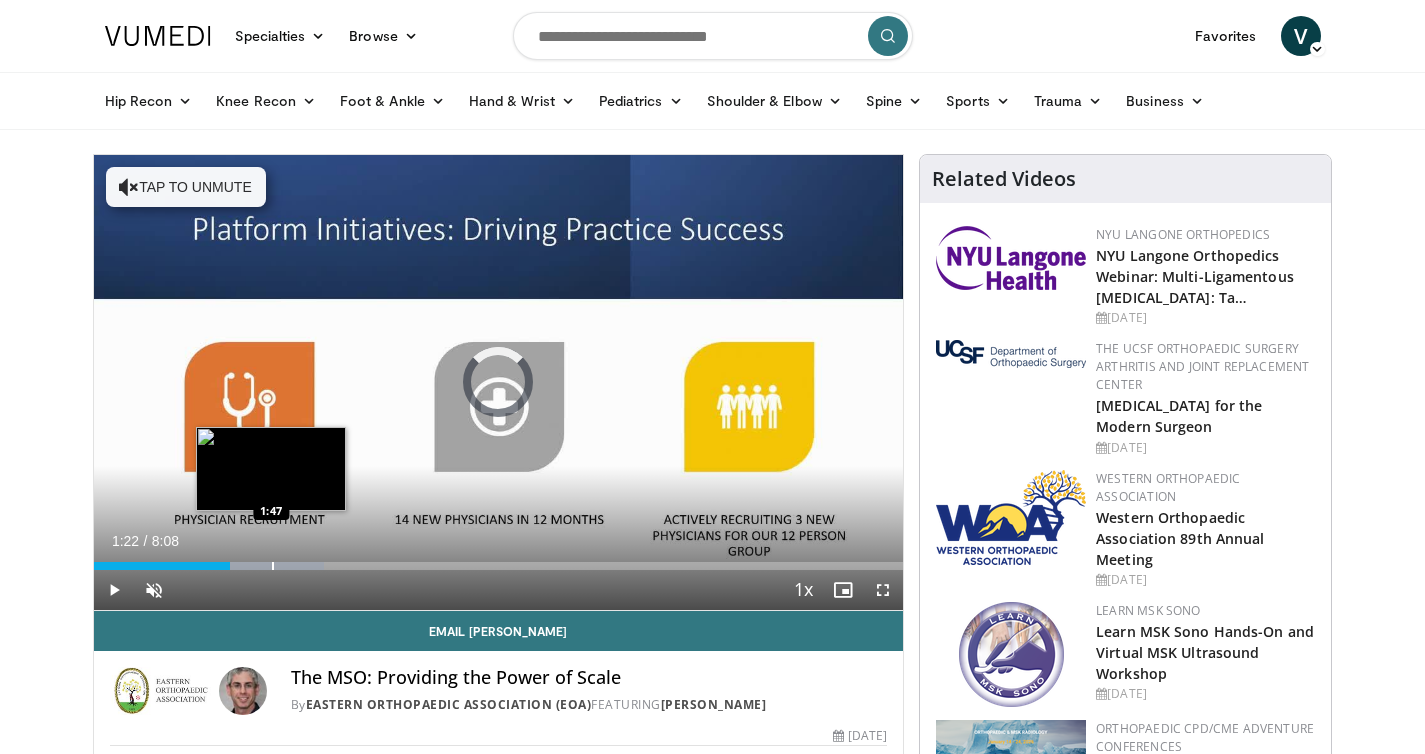 click at bounding box center [273, 566] 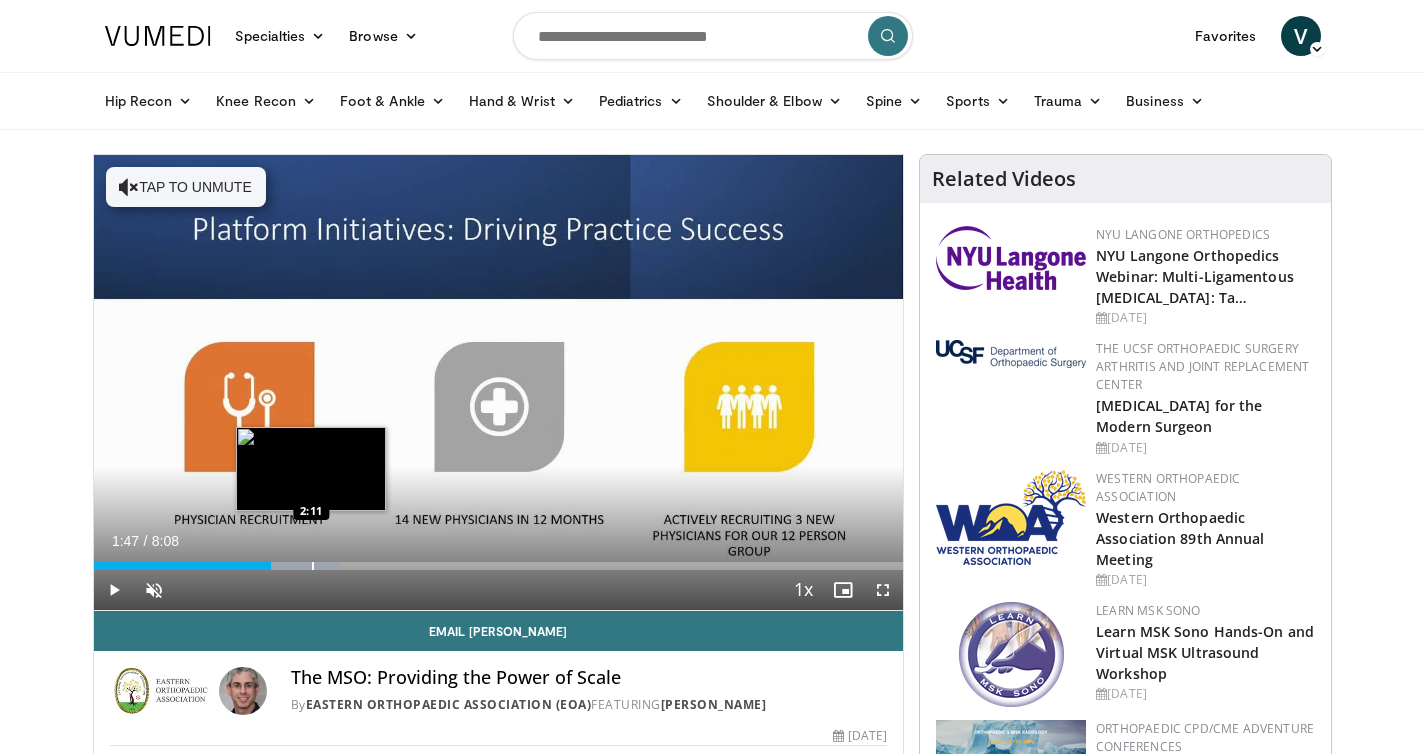 click at bounding box center [313, 566] 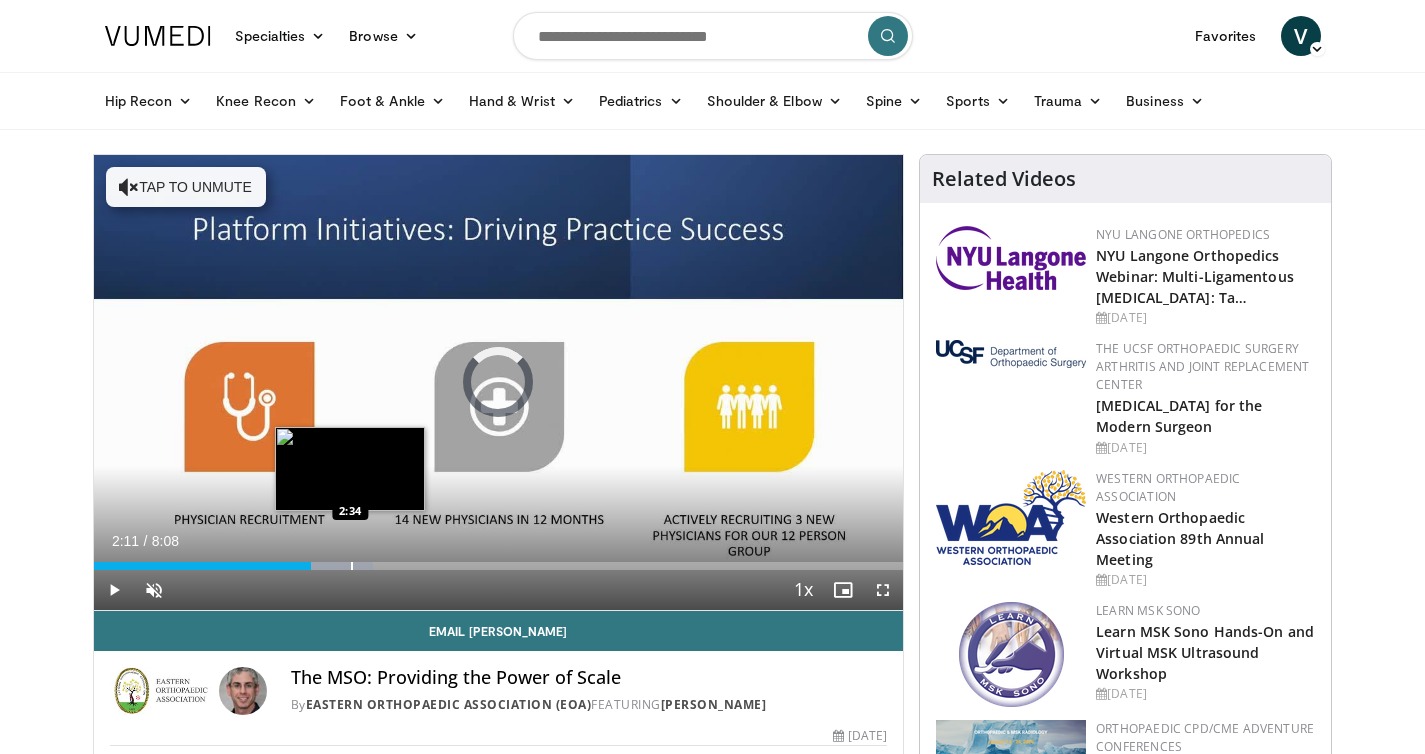 click at bounding box center [352, 566] 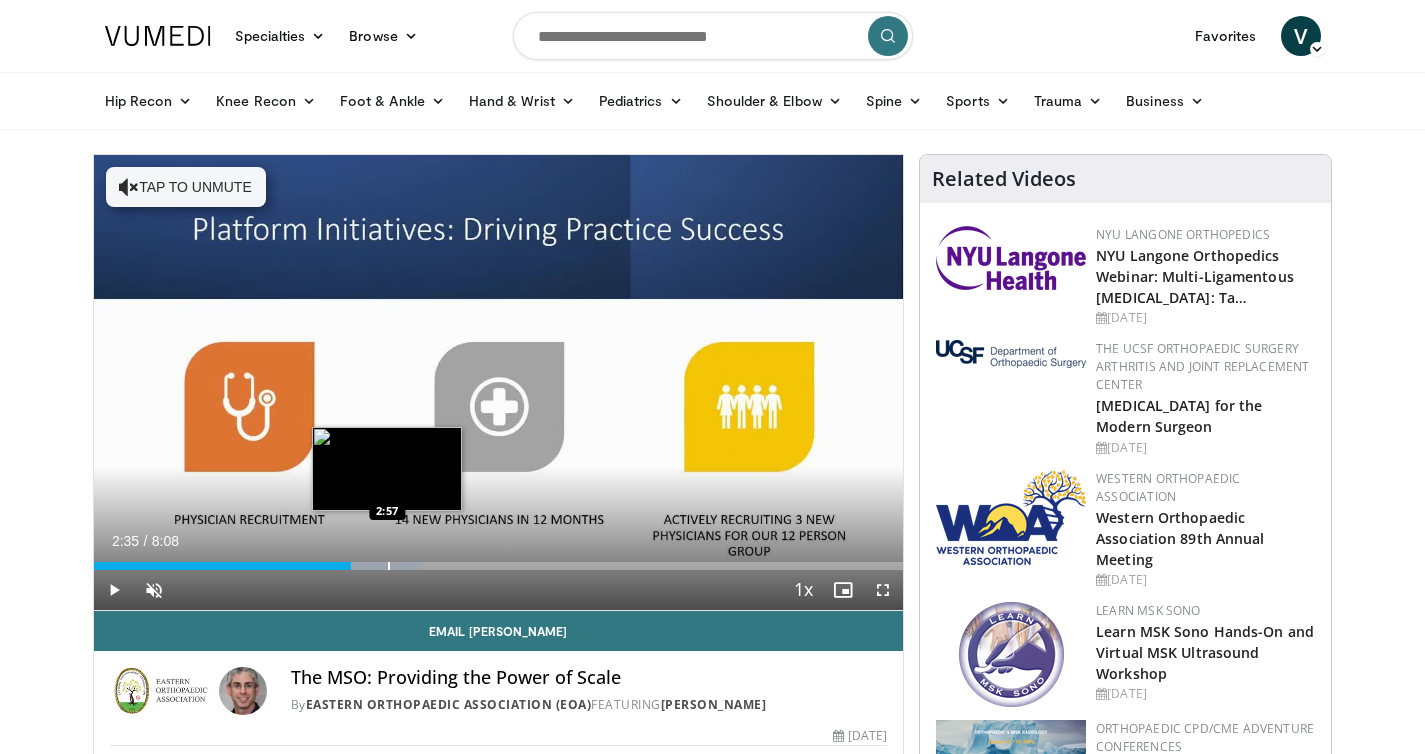 click at bounding box center [389, 566] 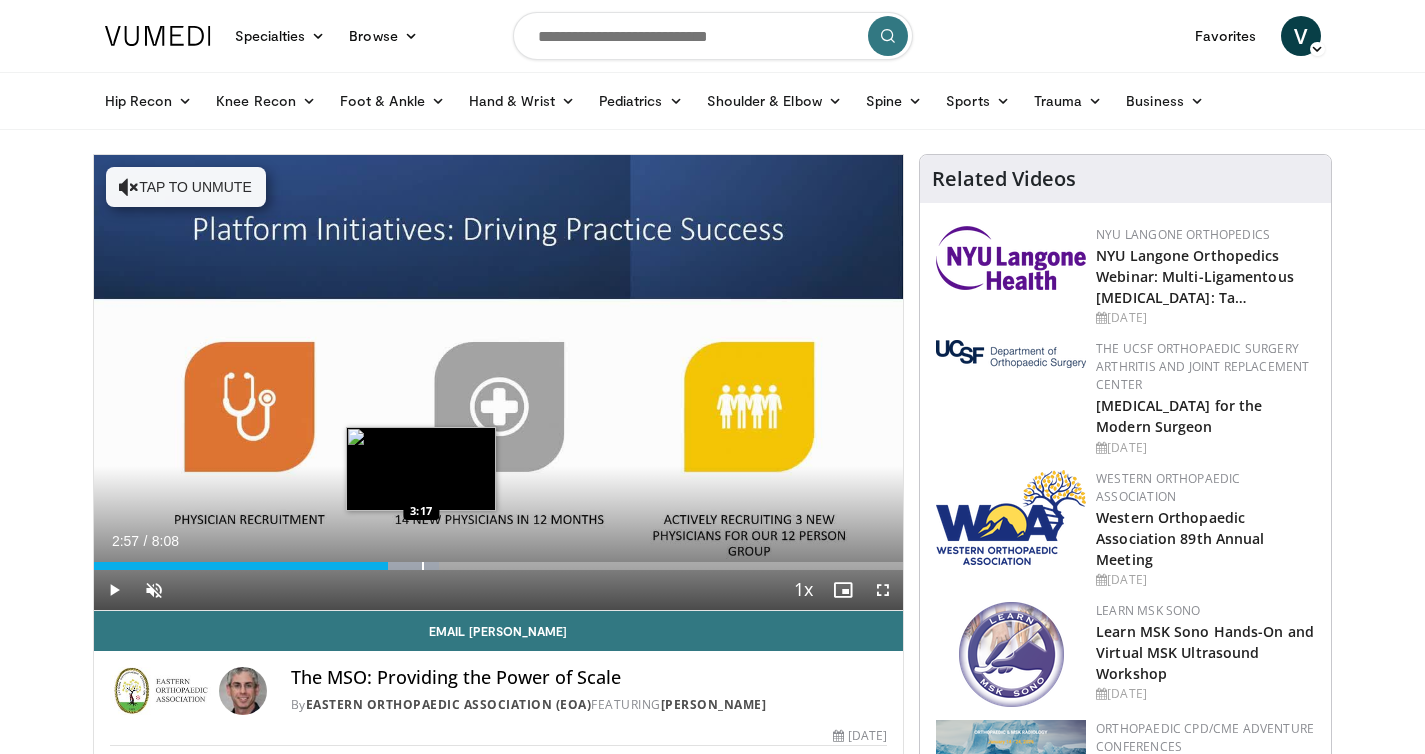 click at bounding box center [423, 566] 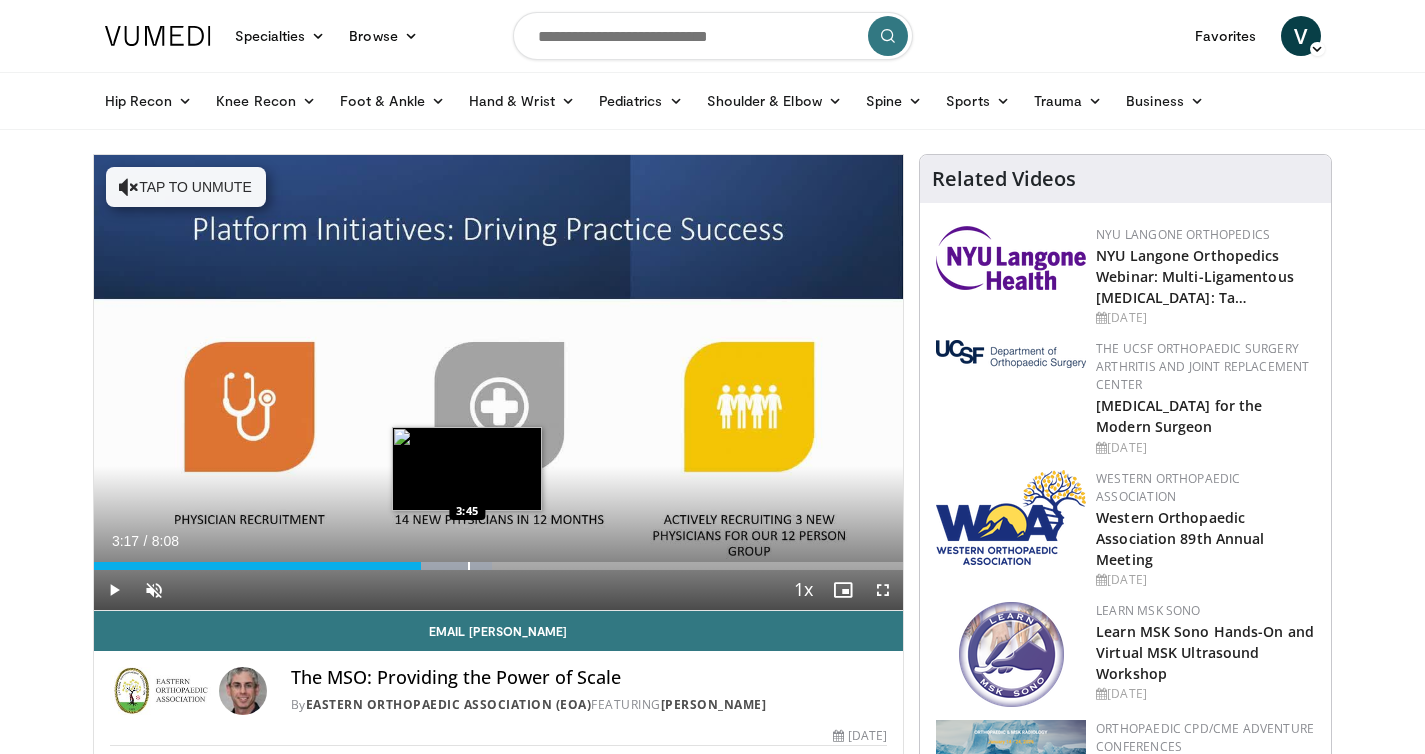 click at bounding box center (469, 566) 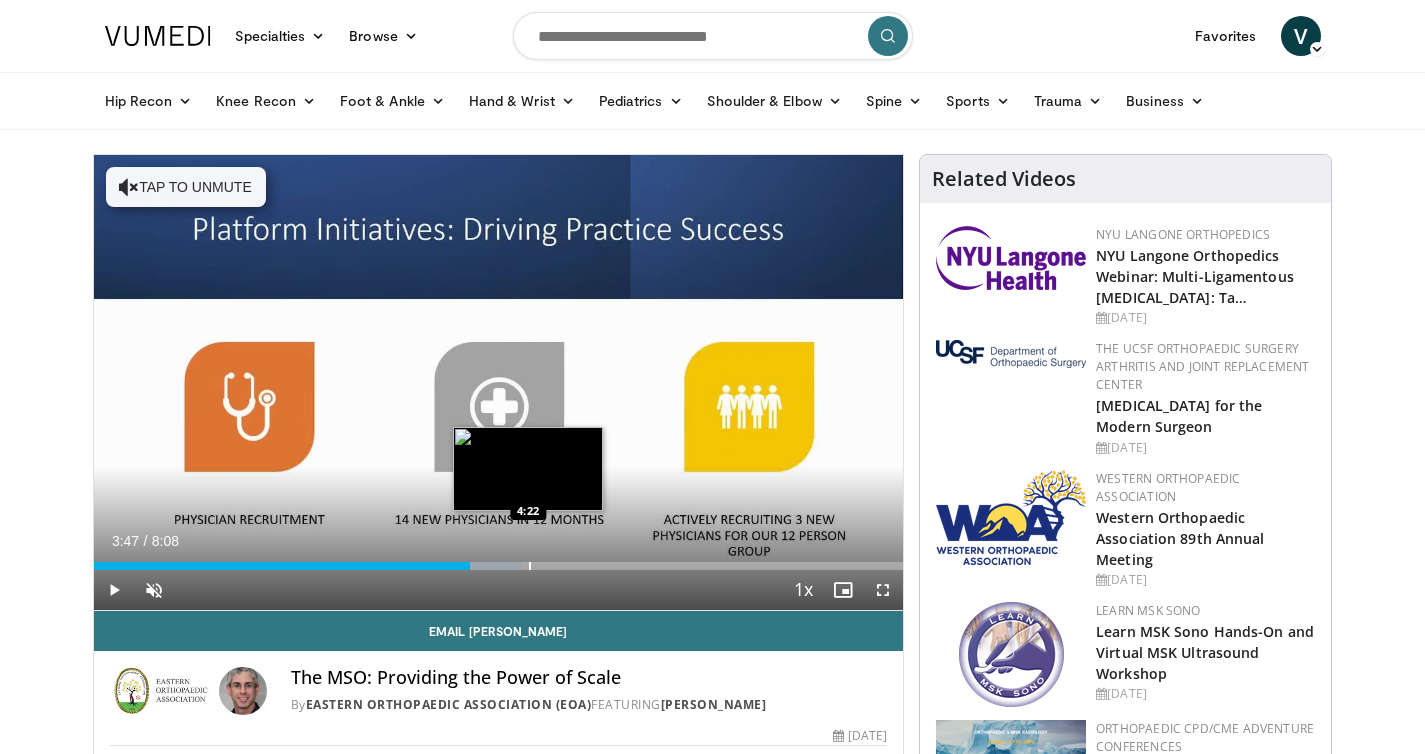 click at bounding box center (530, 566) 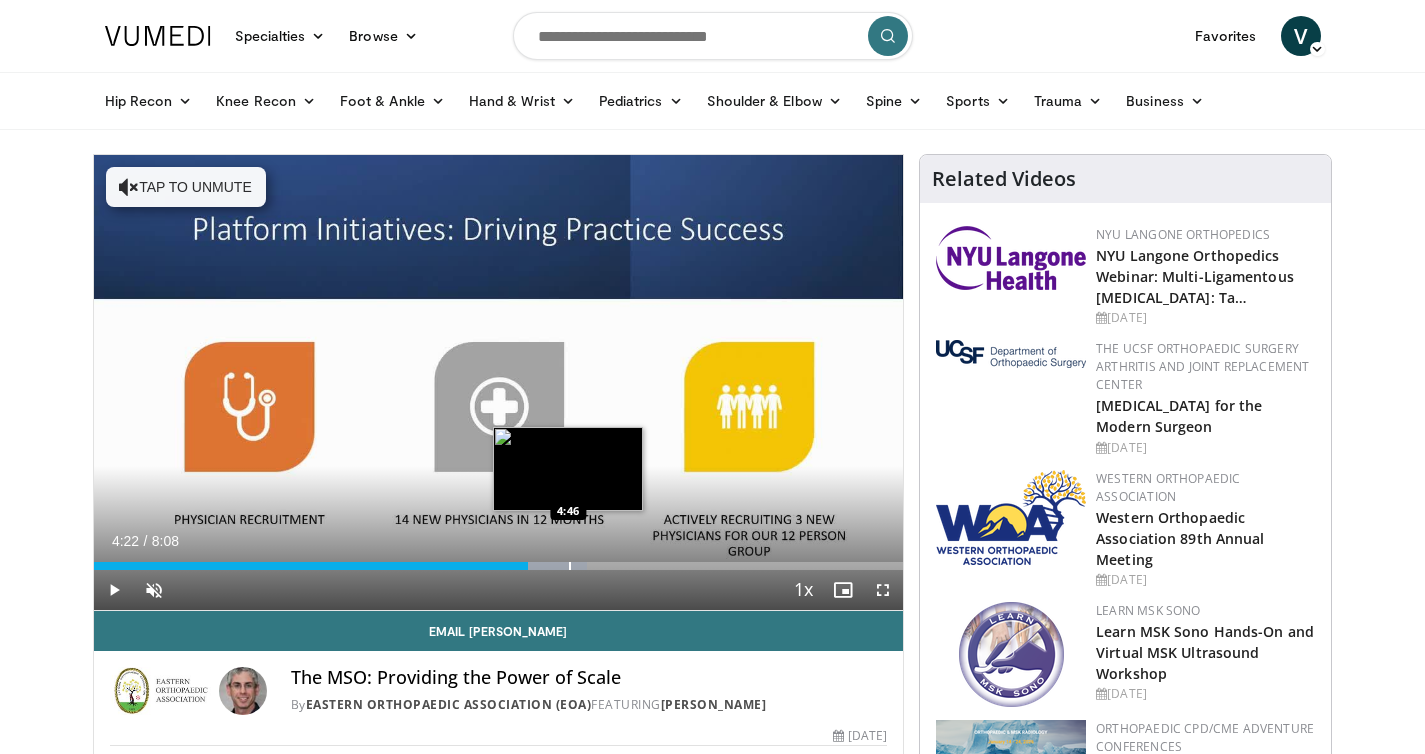 click at bounding box center [570, 566] 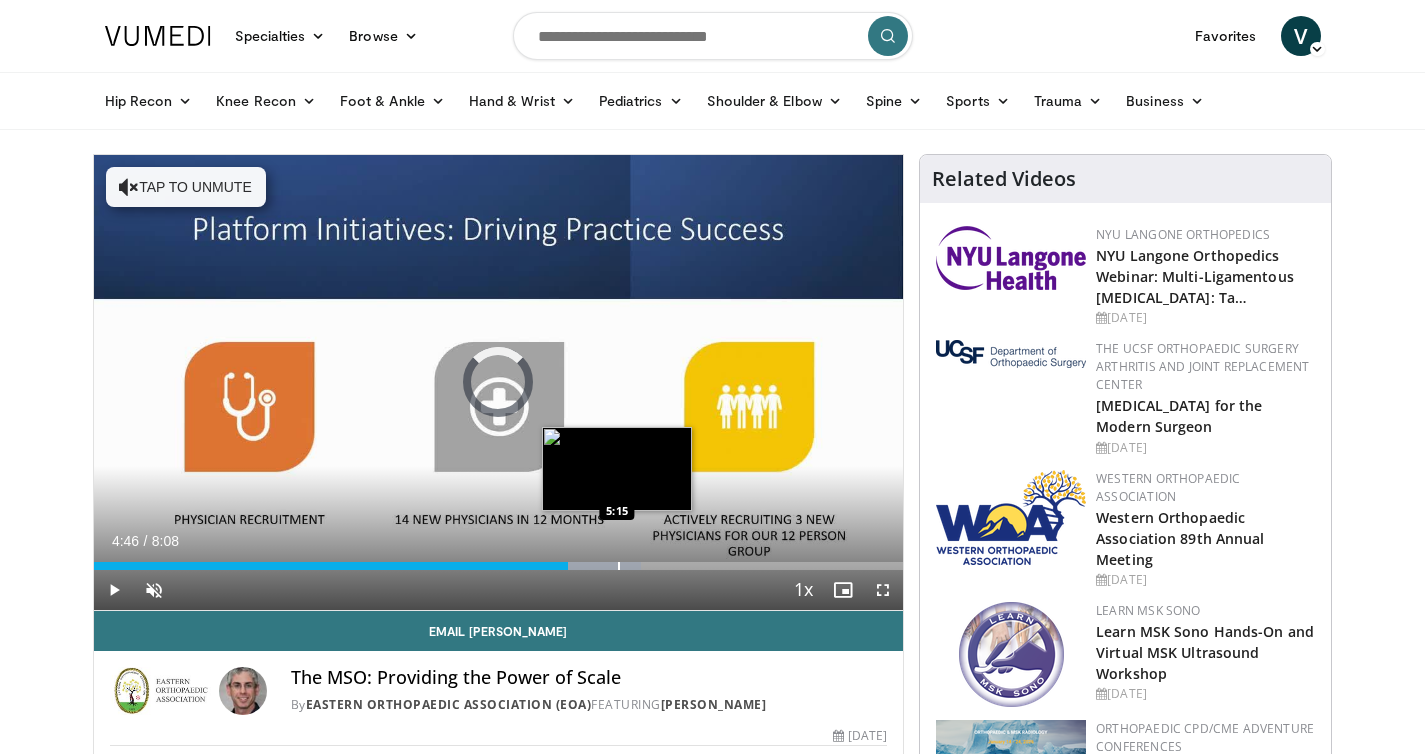 click at bounding box center (619, 566) 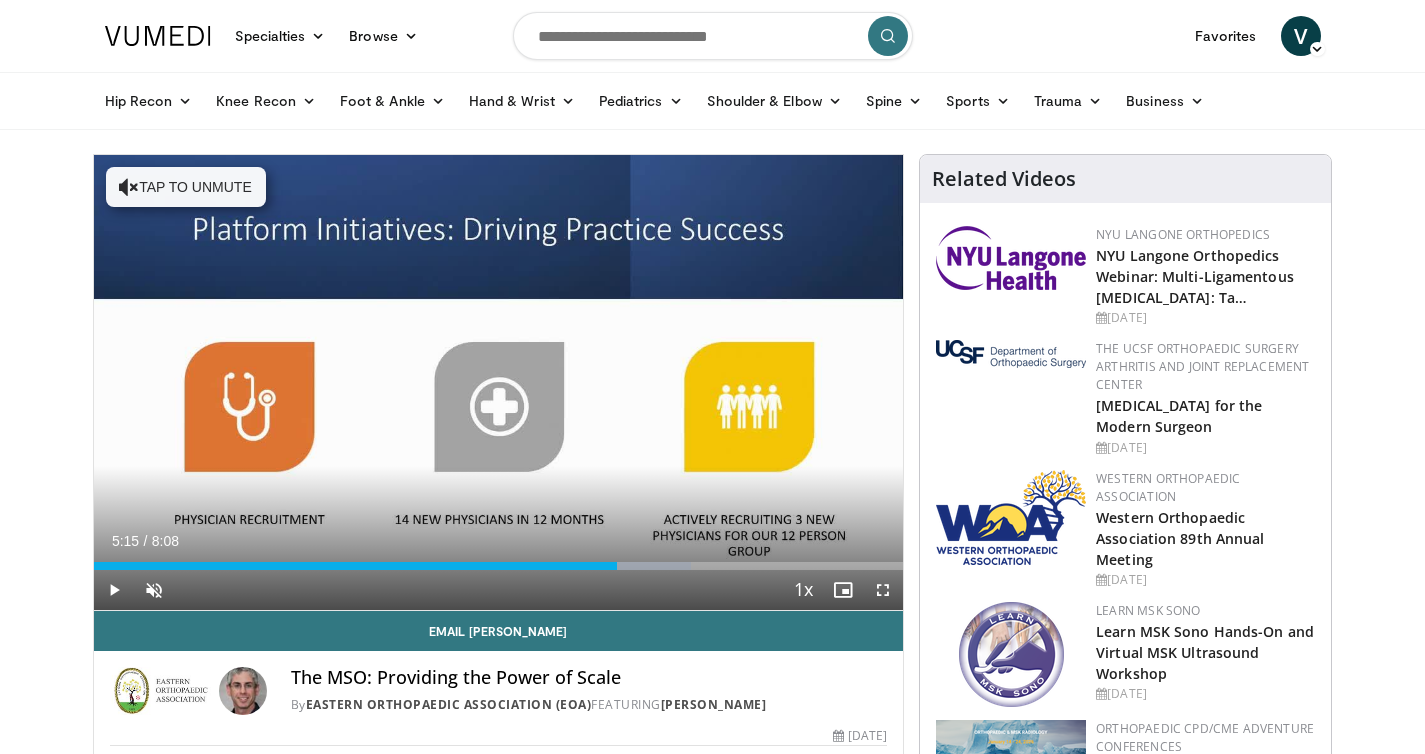 click on "Current Time  5:15 / Duration  8:08 Play Skip Backward Skip Forward Unmute Loaded :  73.77% 5:15 5:39 Stream Type  LIVE Seek to live, currently behind live LIVE   1x Playback Rate 0.5x 0.75x 1x , selected 1.25x 1.5x 1.75x 2x Chapters Chapters Descriptions descriptions off , selected Captions captions settings , opens captions settings dialog captions off , selected Audio Track en (Main) , selected Fullscreen Enable picture-in-picture mode" at bounding box center (499, 590) 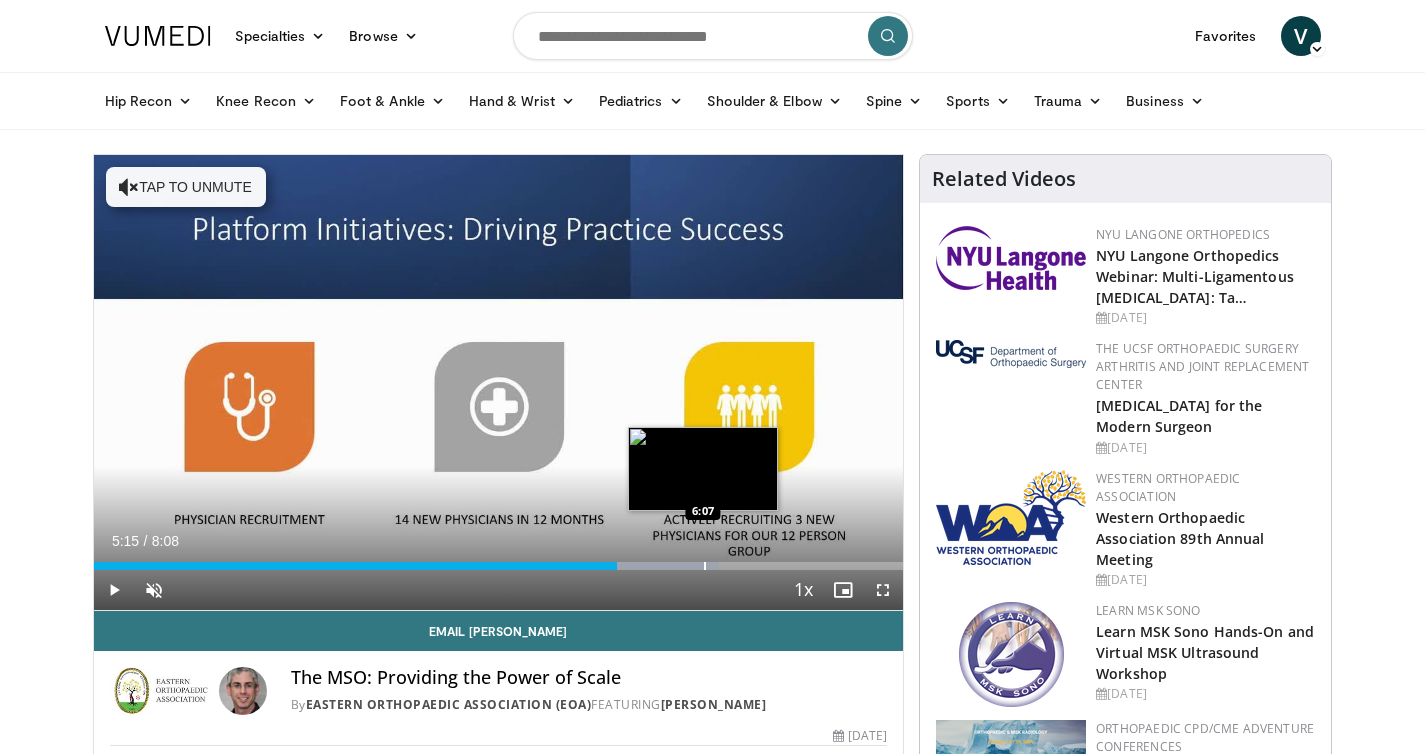 click at bounding box center (705, 566) 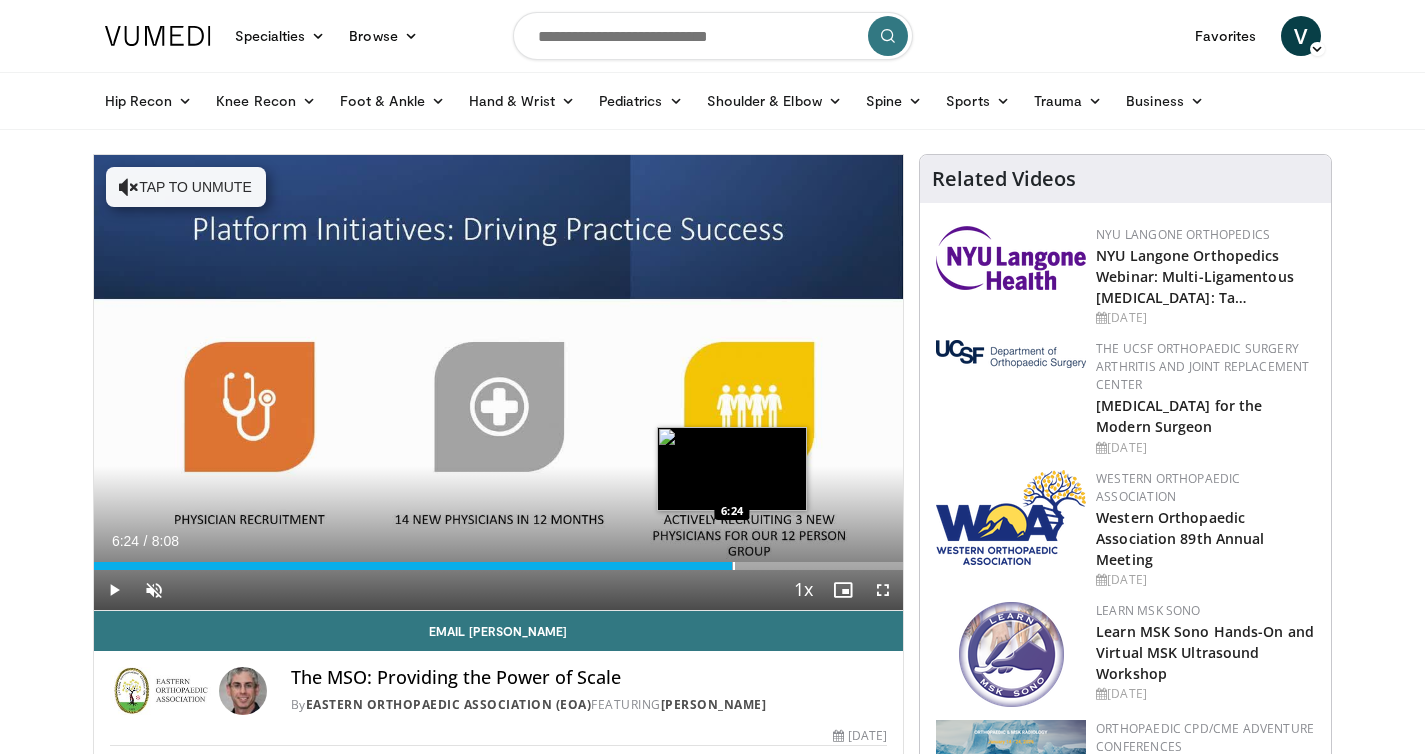 click at bounding box center [734, 566] 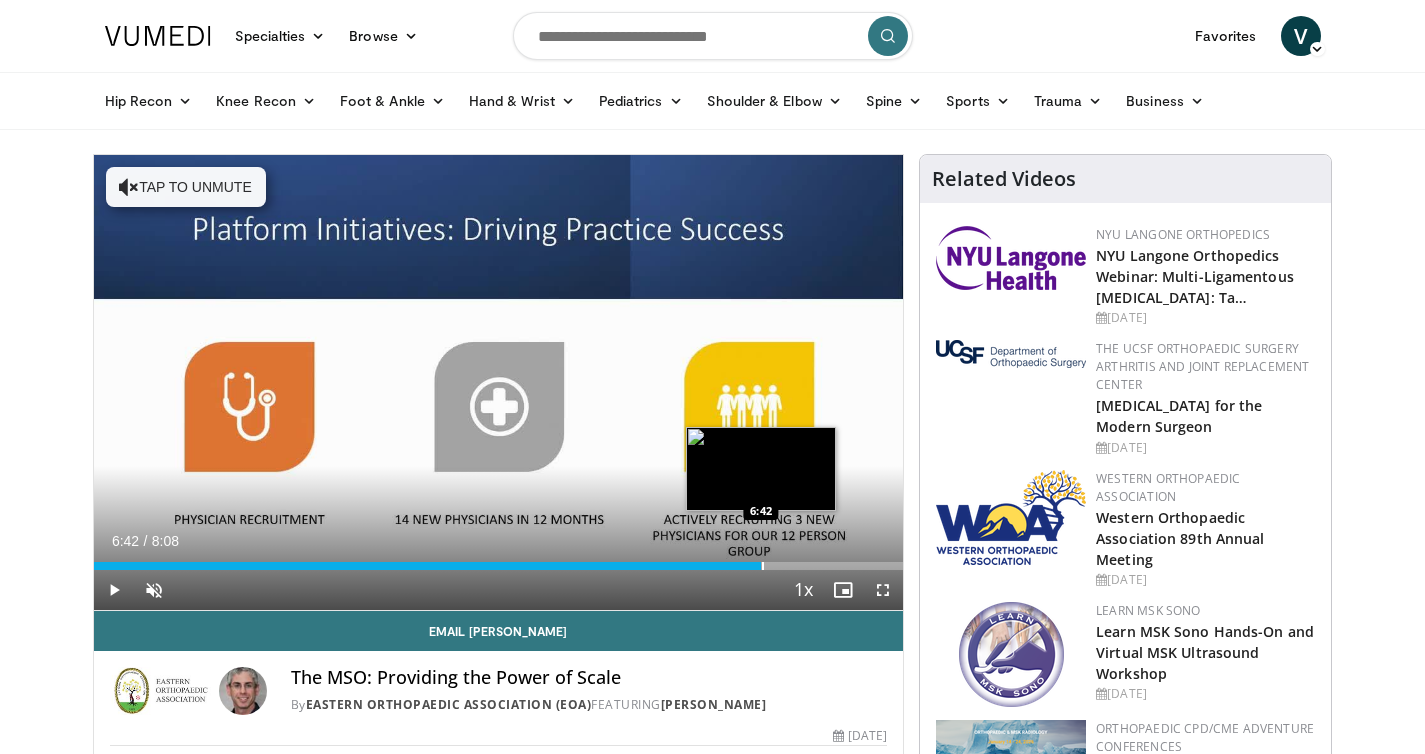 click at bounding box center (763, 566) 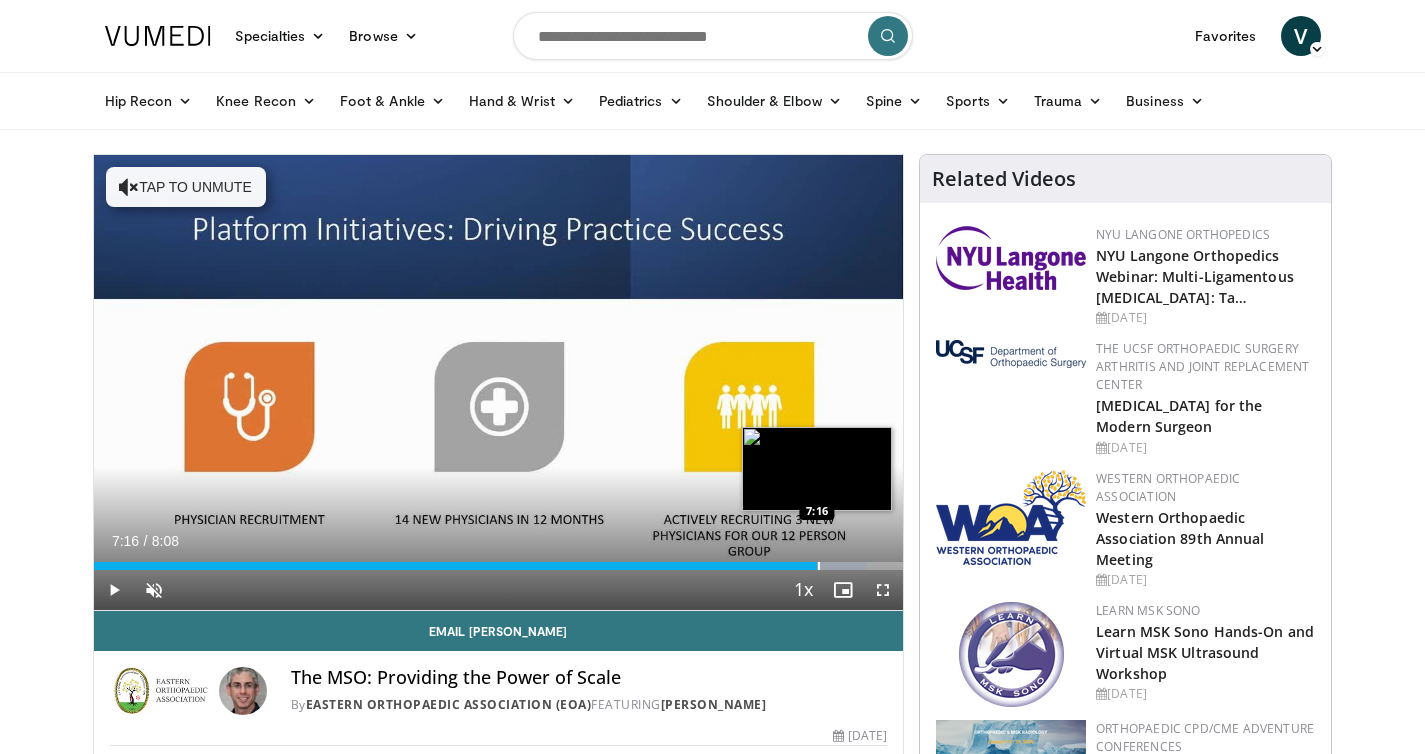 click at bounding box center [819, 566] 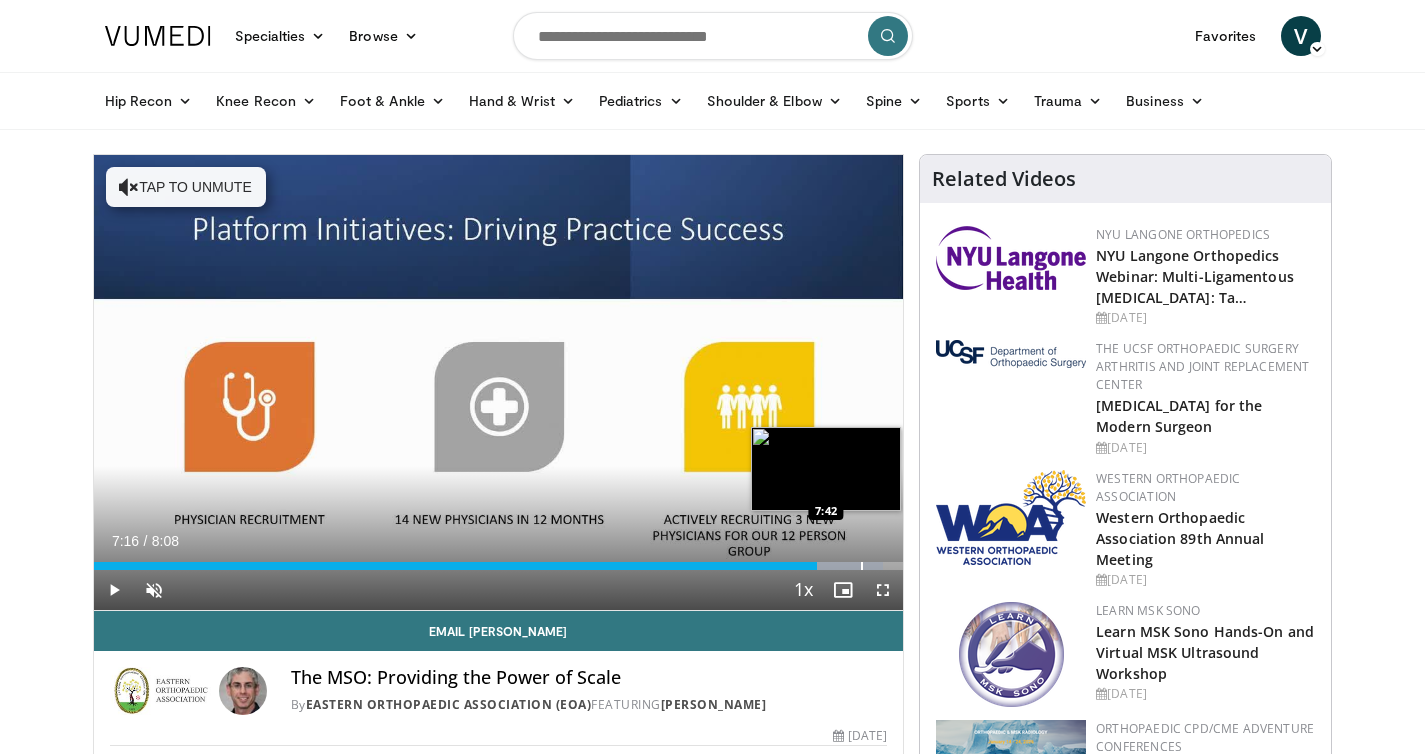 click at bounding box center (862, 566) 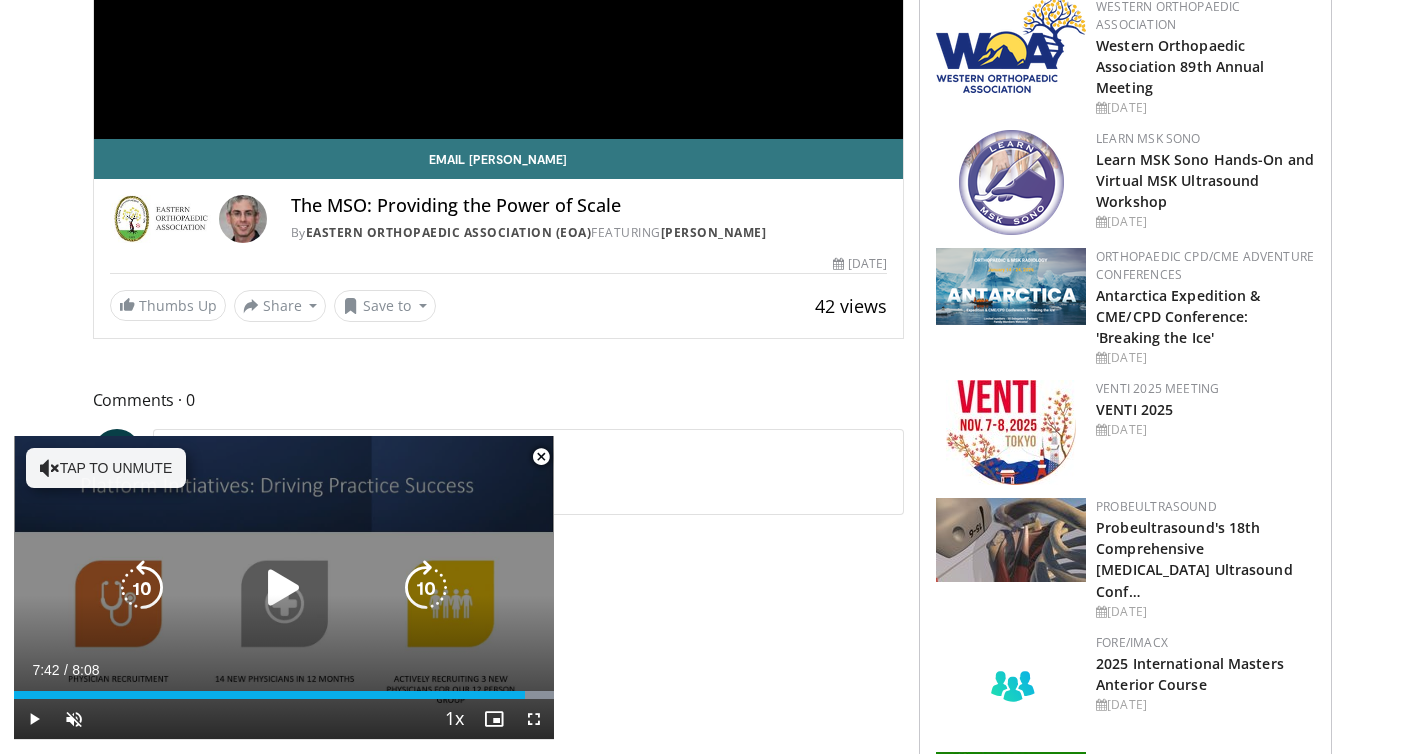 scroll, scrollTop: 480, scrollLeft: 0, axis: vertical 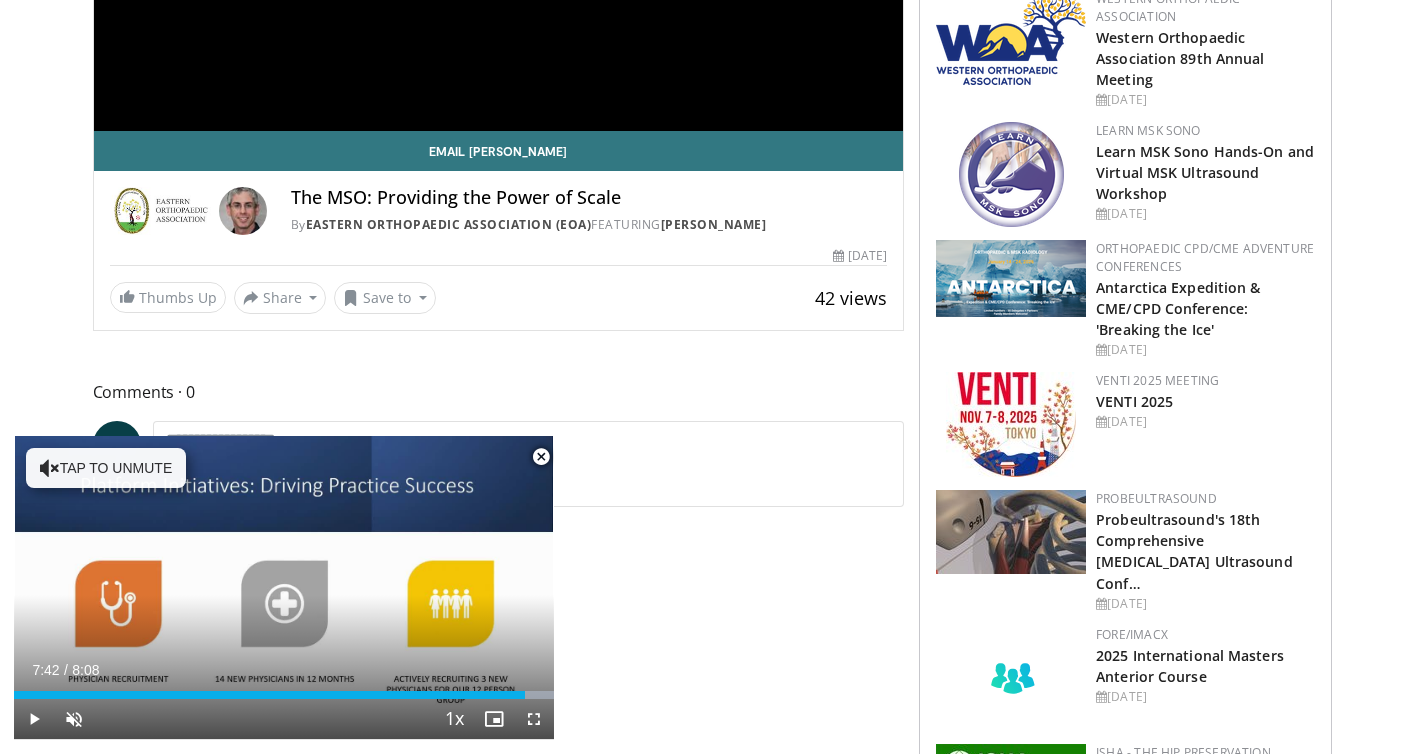 click at bounding box center (541, 457) 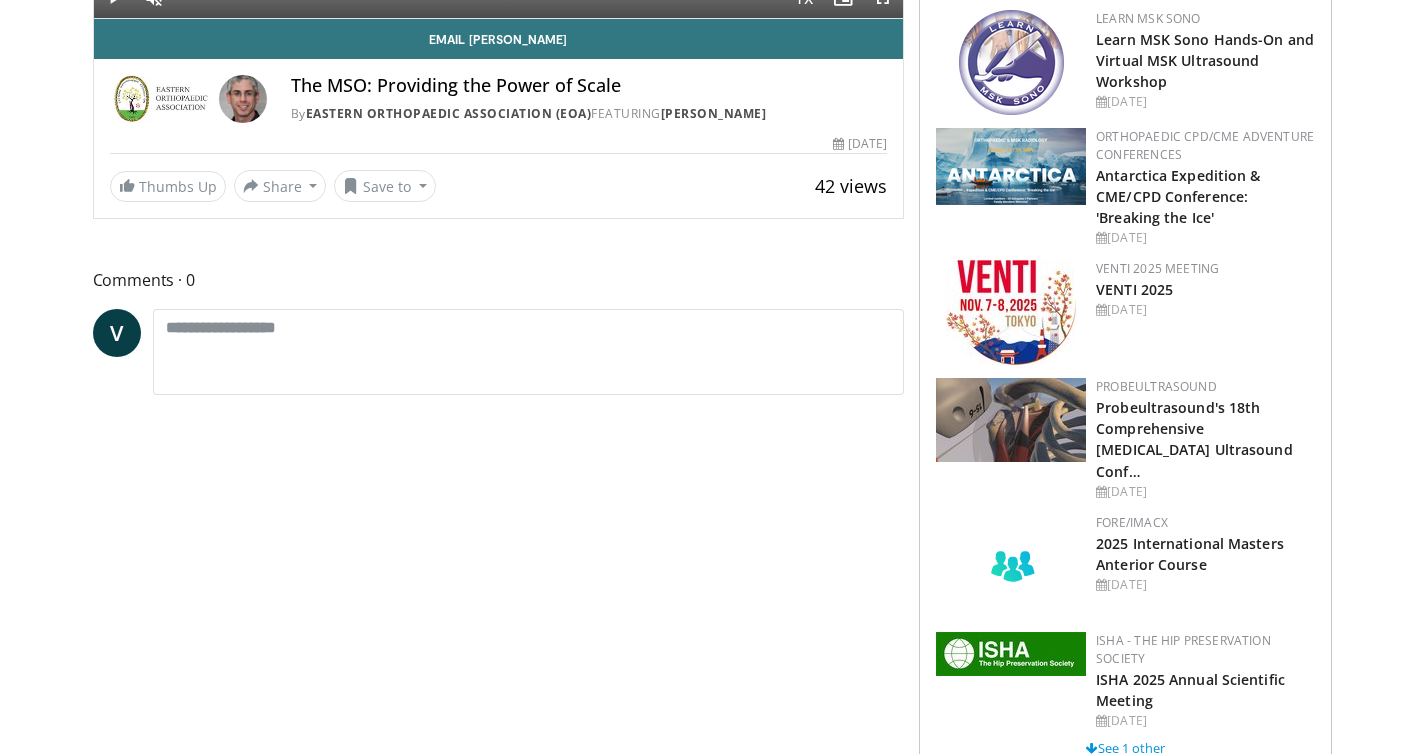 scroll, scrollTop: 590, scrollLeft: 0, axis: vertical 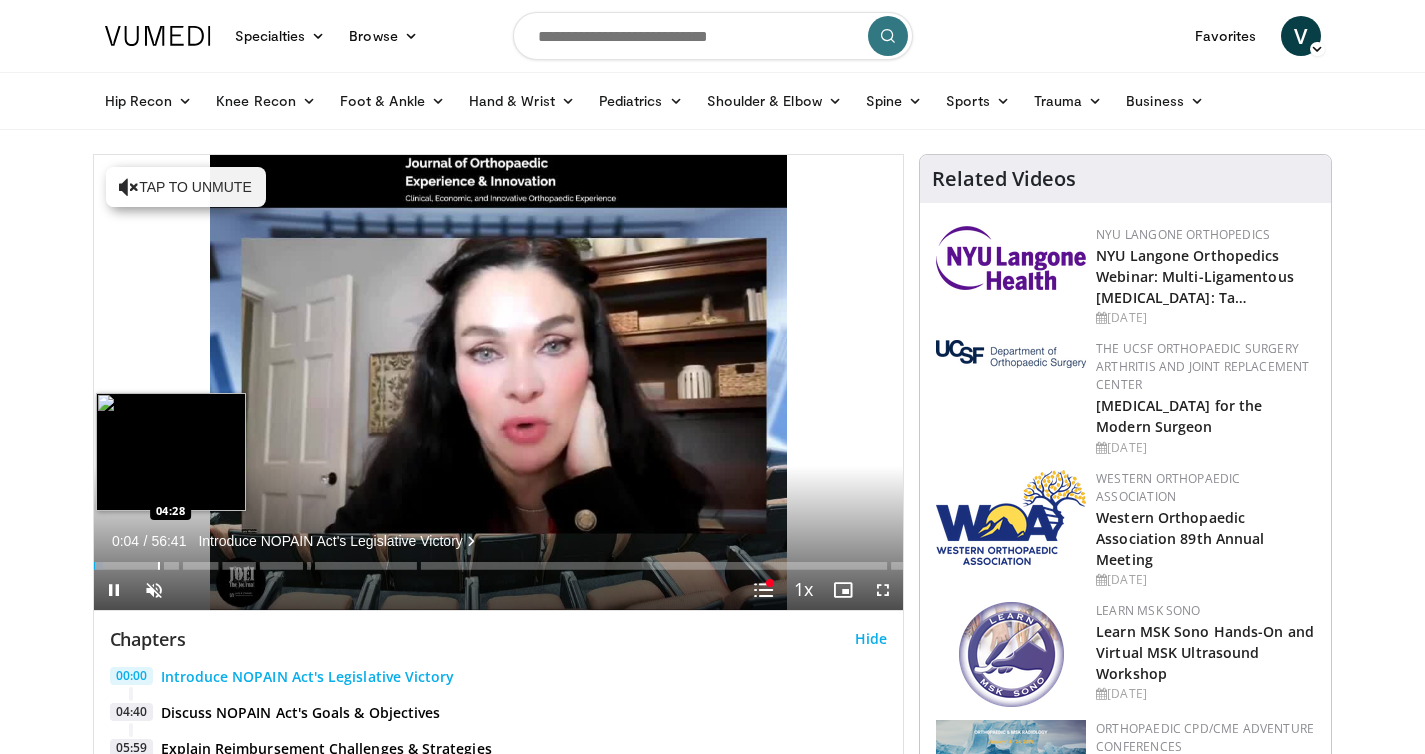 click on "Loaded :  1.17% 00:04 04:28" at bounding box center [499, 560] 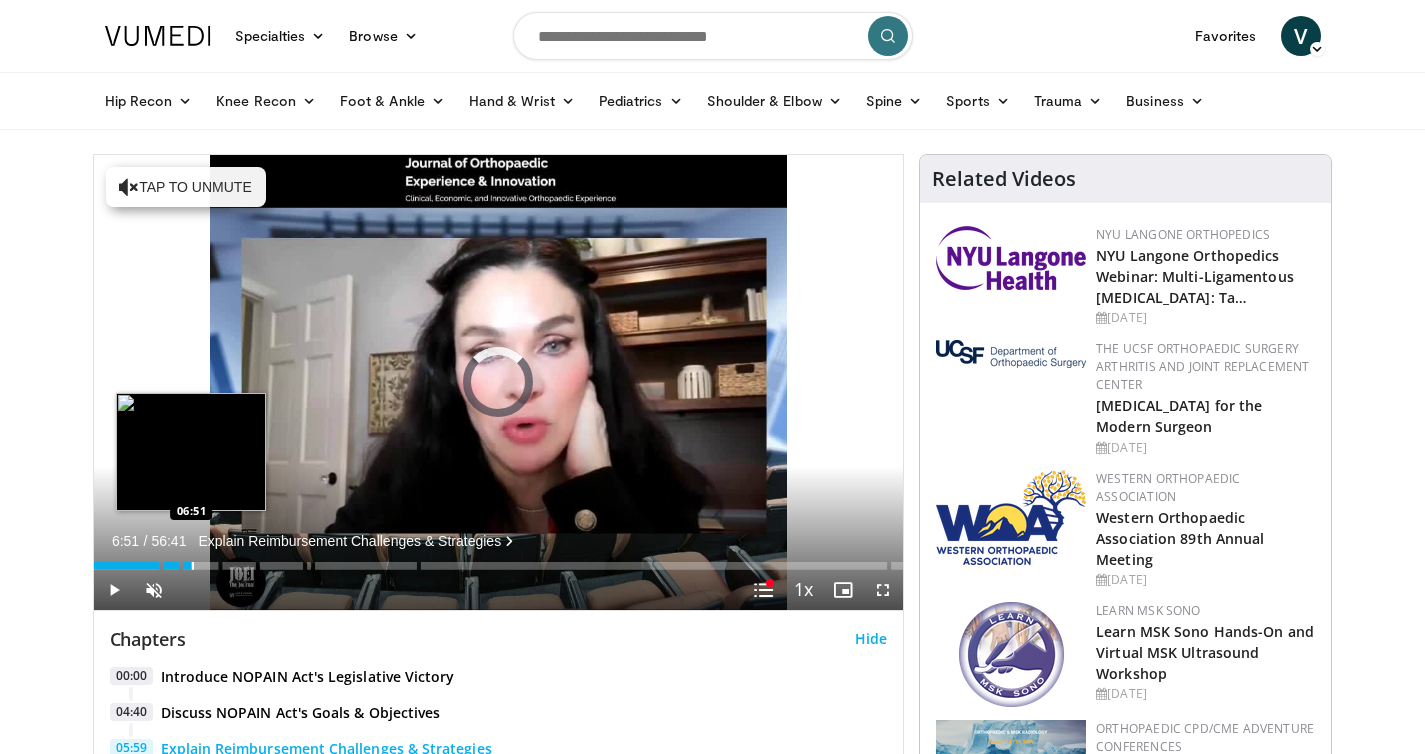 click at bounding box center [193, 566] 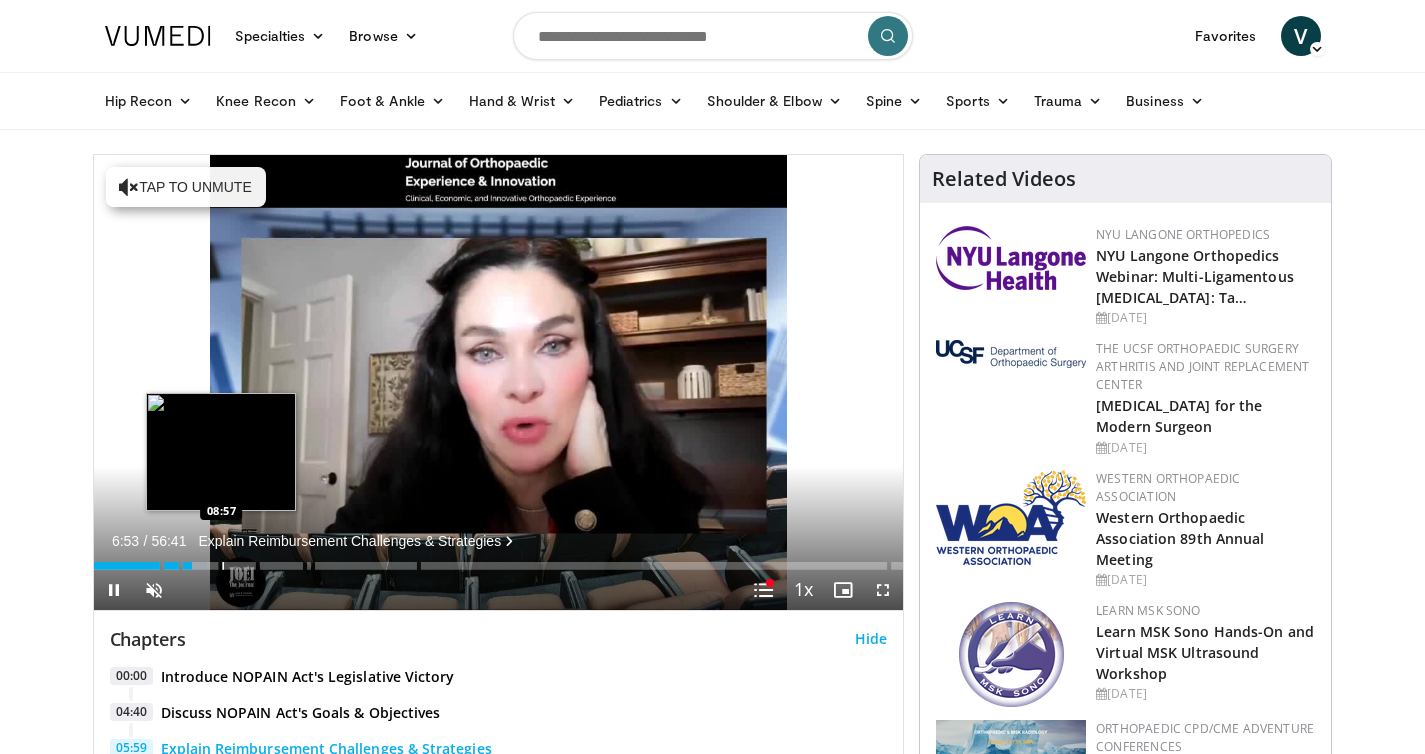 click on "Loaded :  14.00% 06:53 08:57" at bounding box center [499, 560] 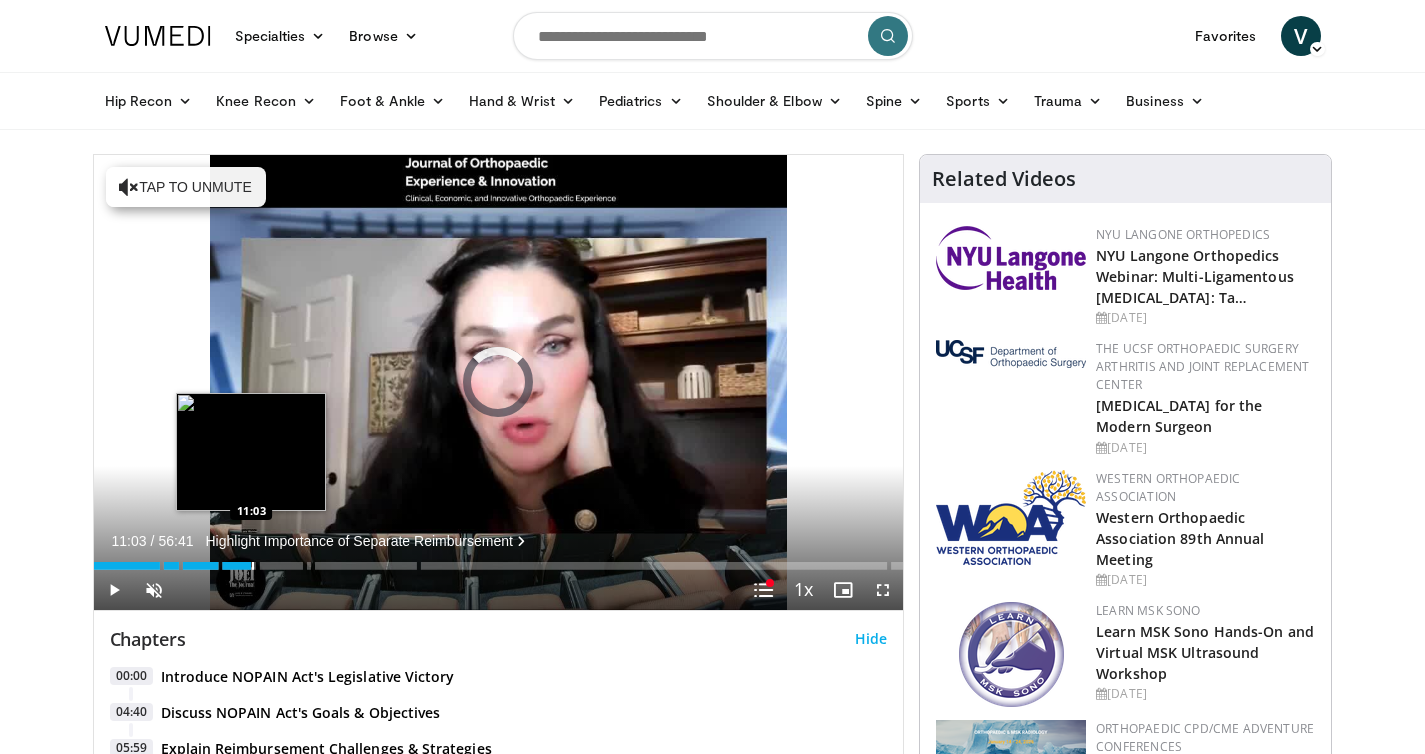 click at bounding box center [253, 566] 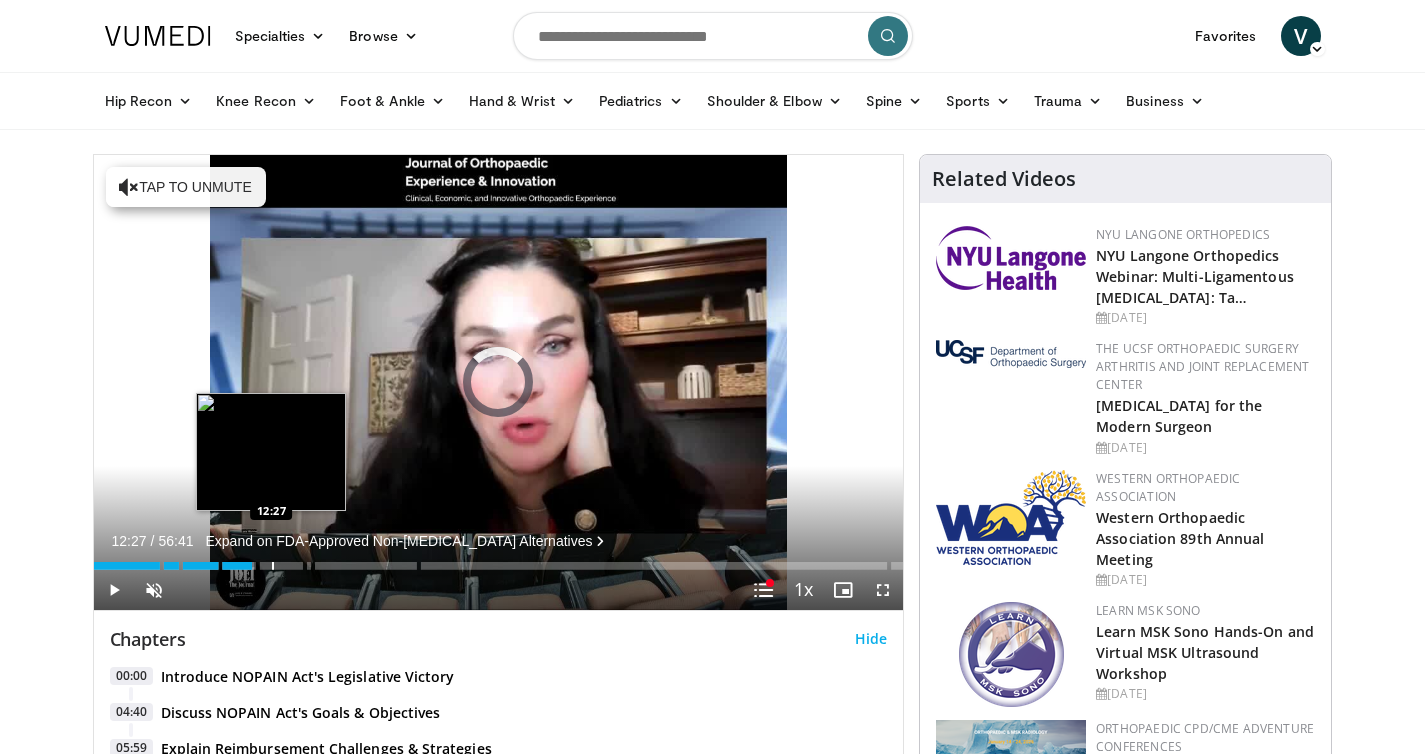 click at bounding box center (273, 566) 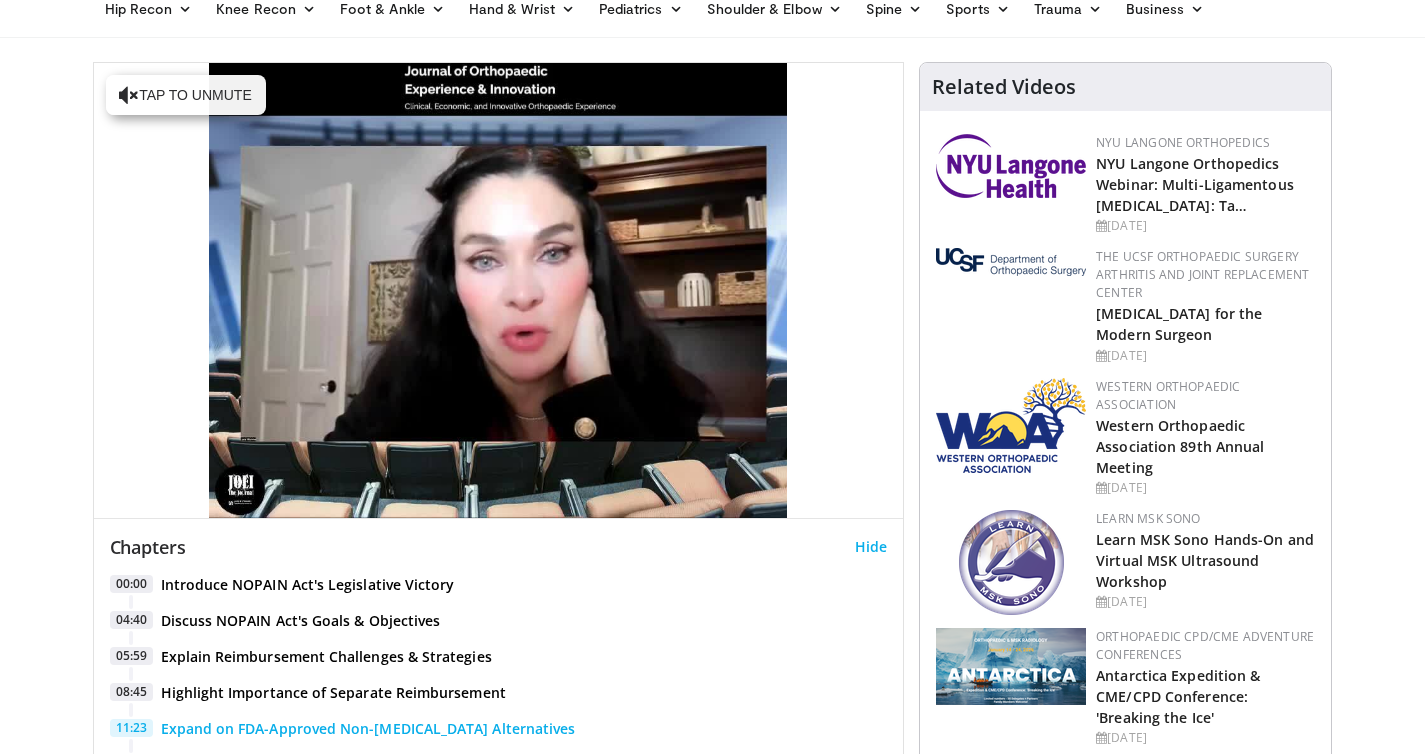 scroll, scrollTop: 0, scrollLeft: 0, axis: both 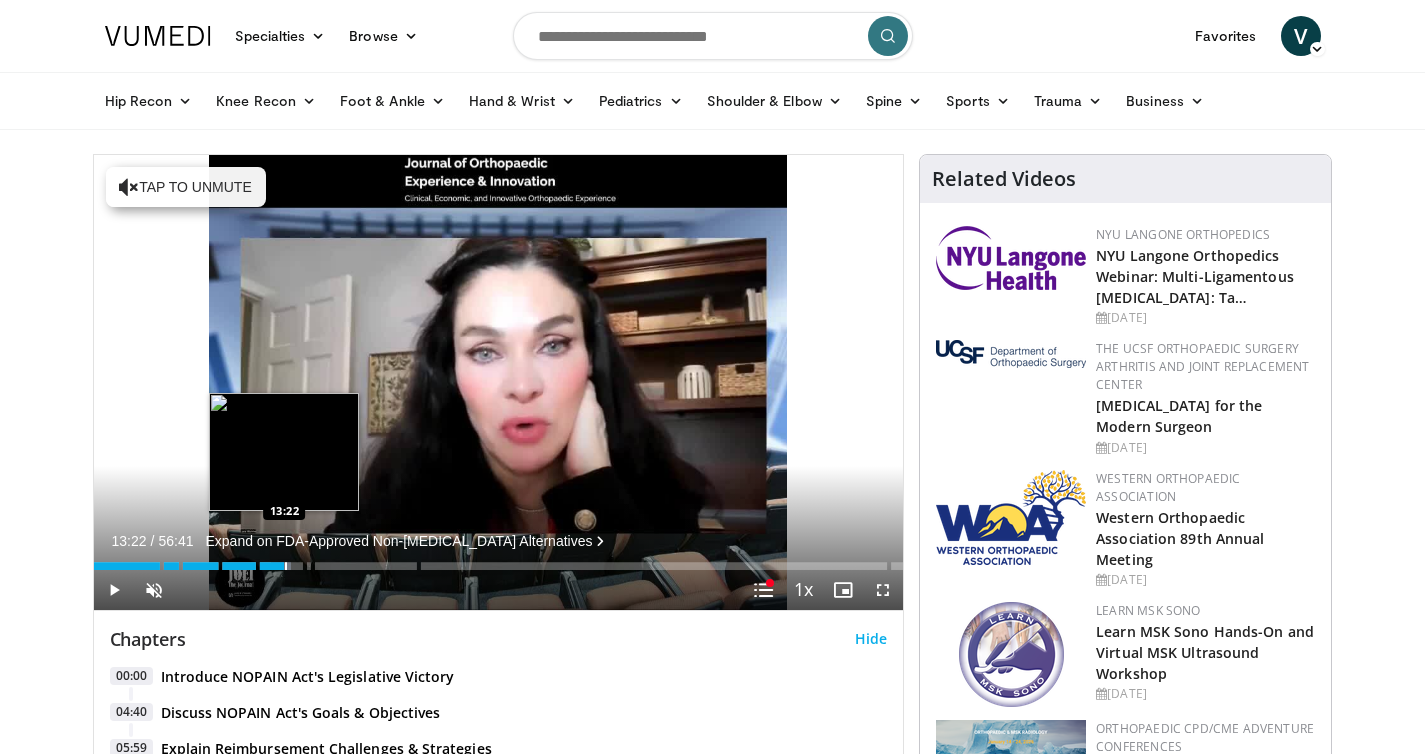 click at bounding box center [286, 566] 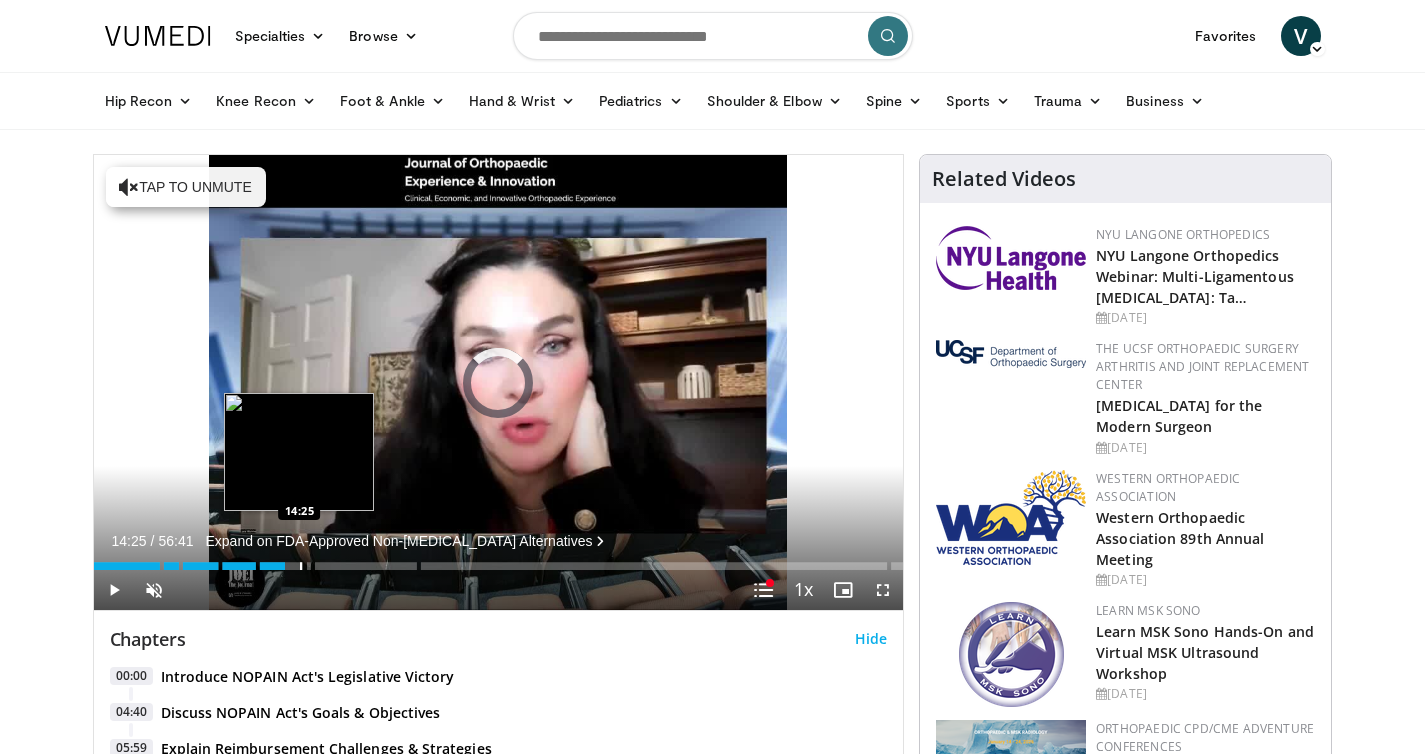 click at bounding box center (301, 566) 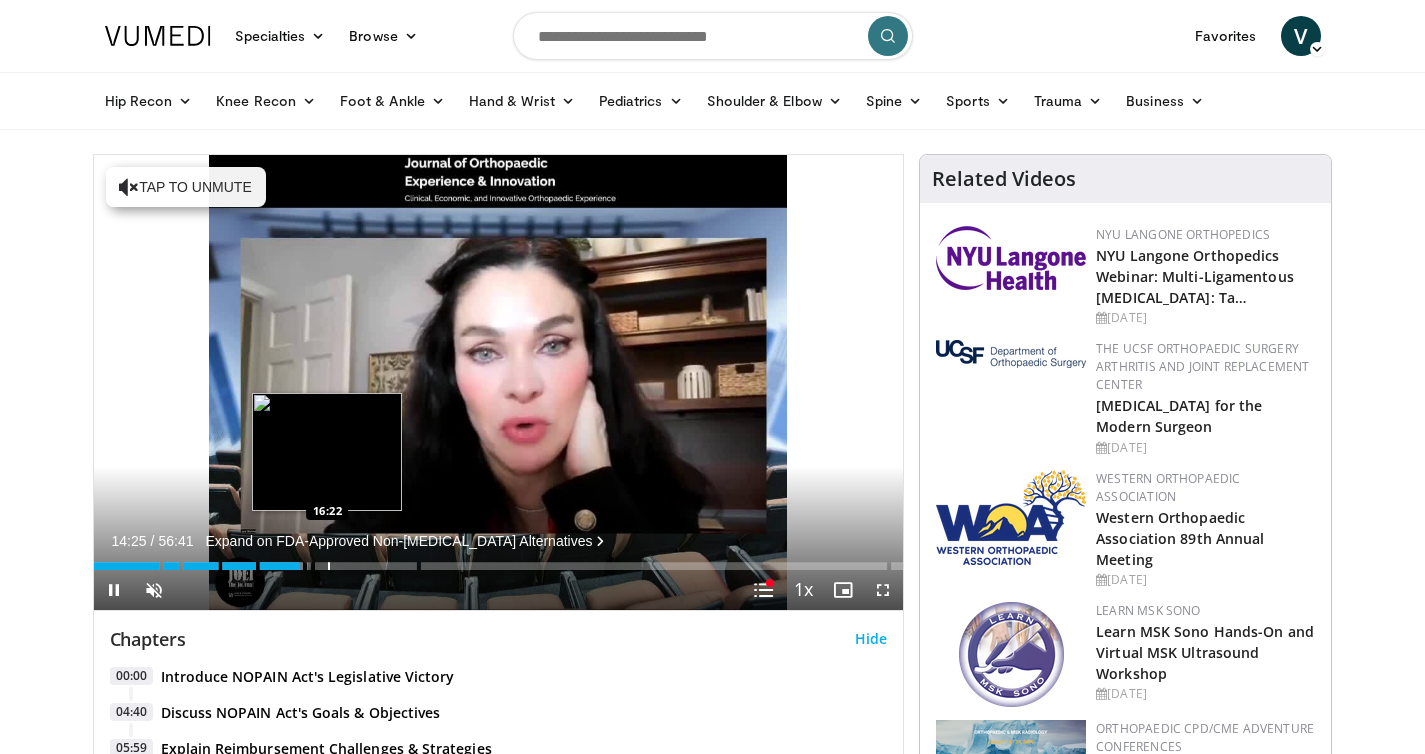 click at bounding box center (329, 566) 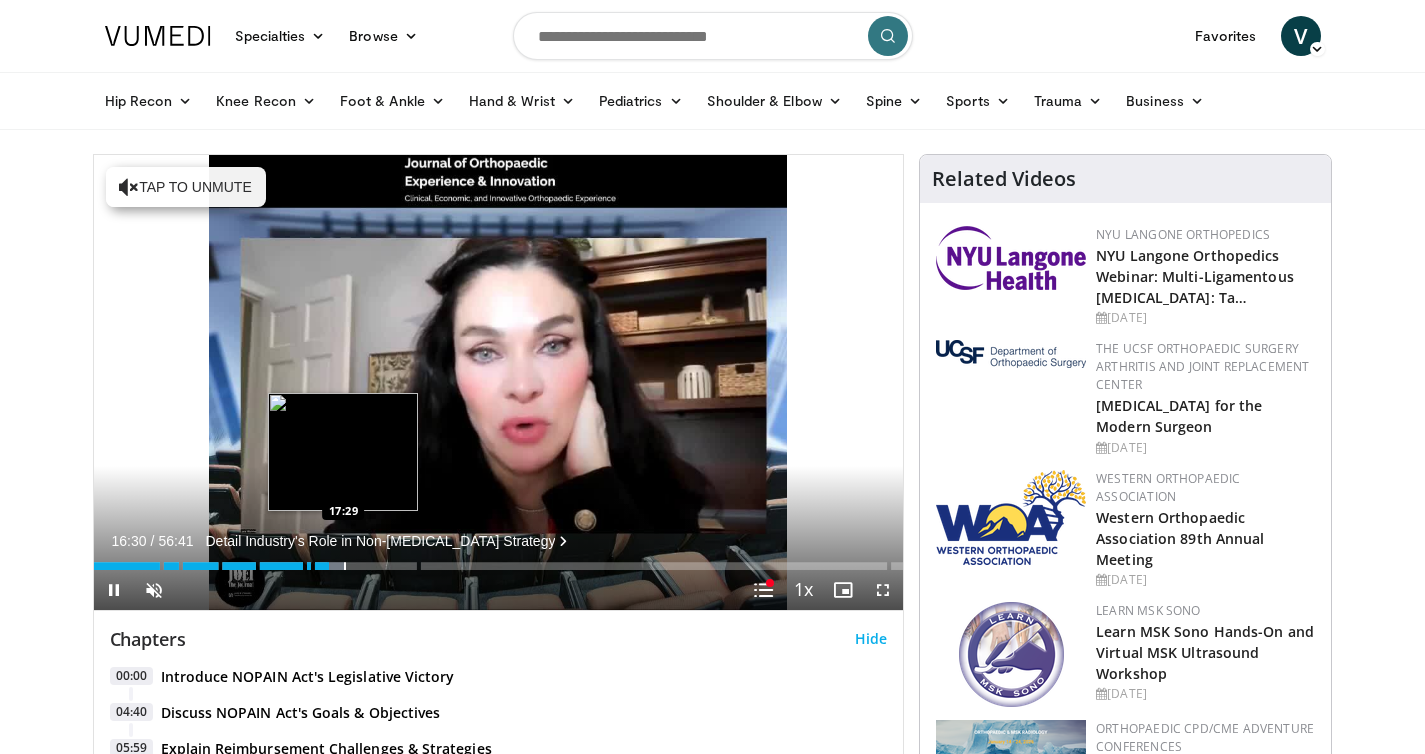 click at bounding box center [345, 566] 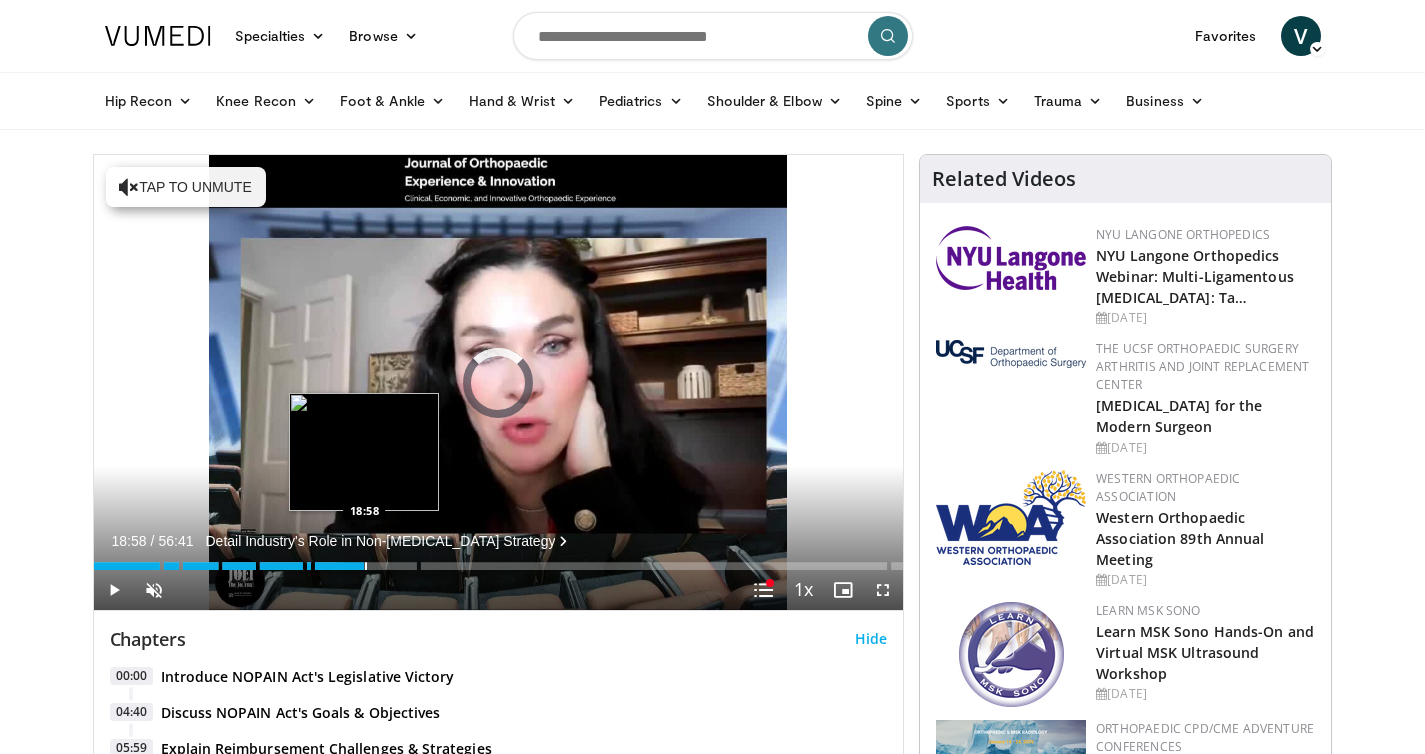 click at bounding box center [366, 566] 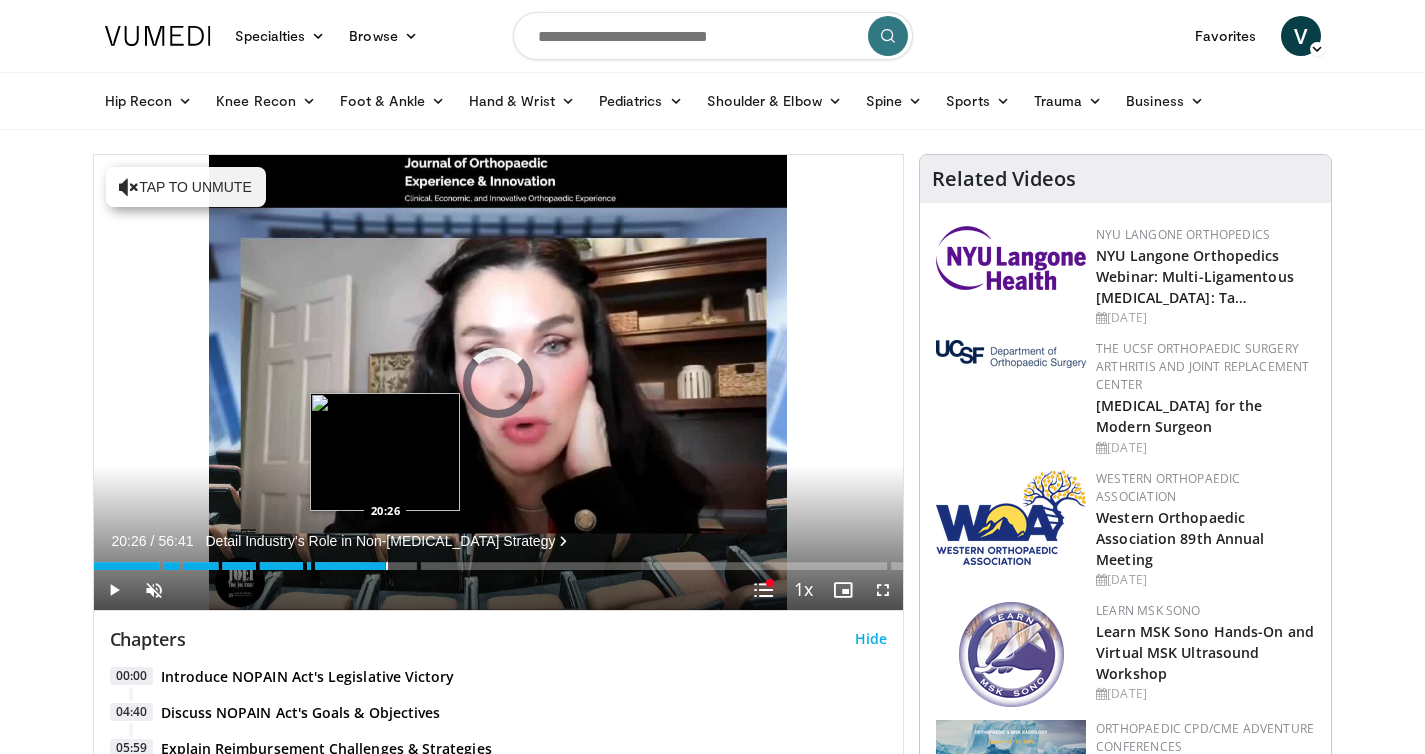 click at bounding box center [387, 566] 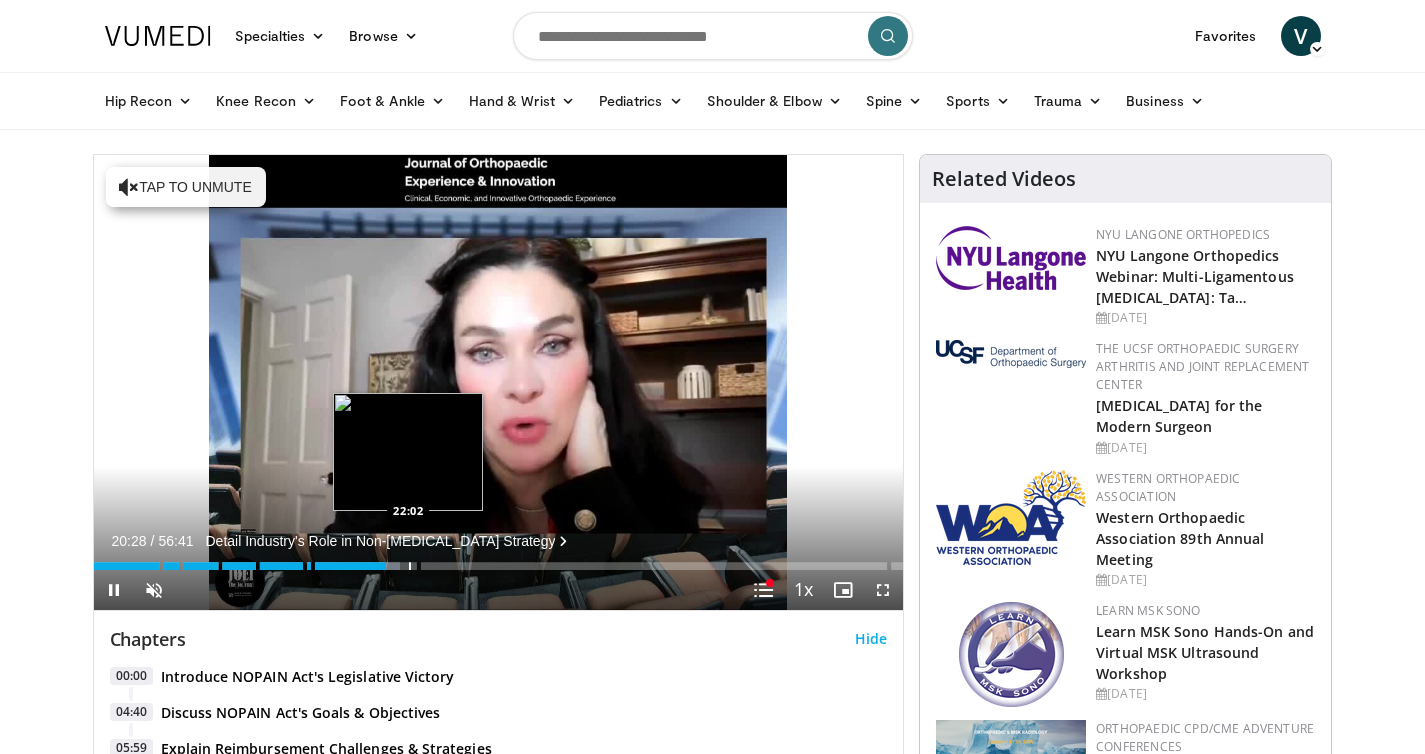 click at bounding box center (410, 566) 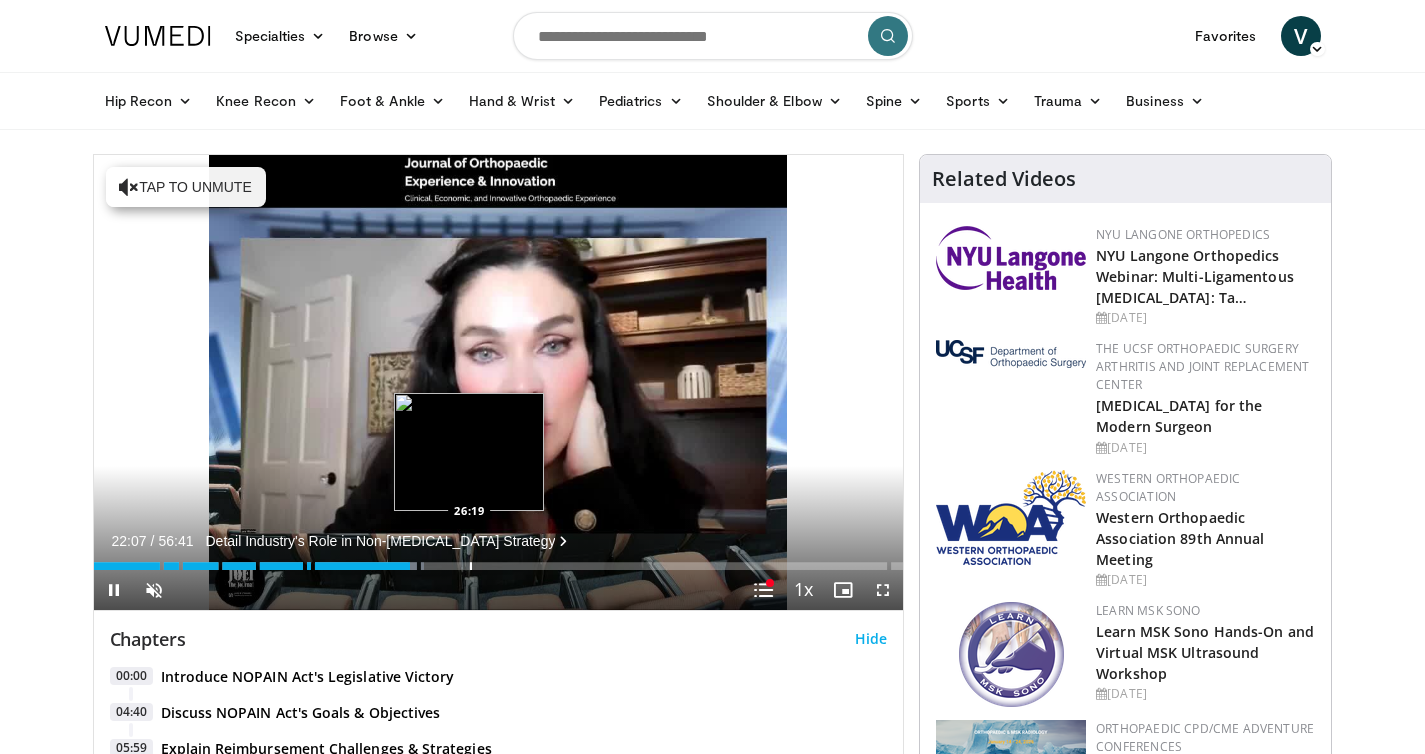 click on "Loaded :  40.83% 22:07 26:19" at bounding box center [499, 560] 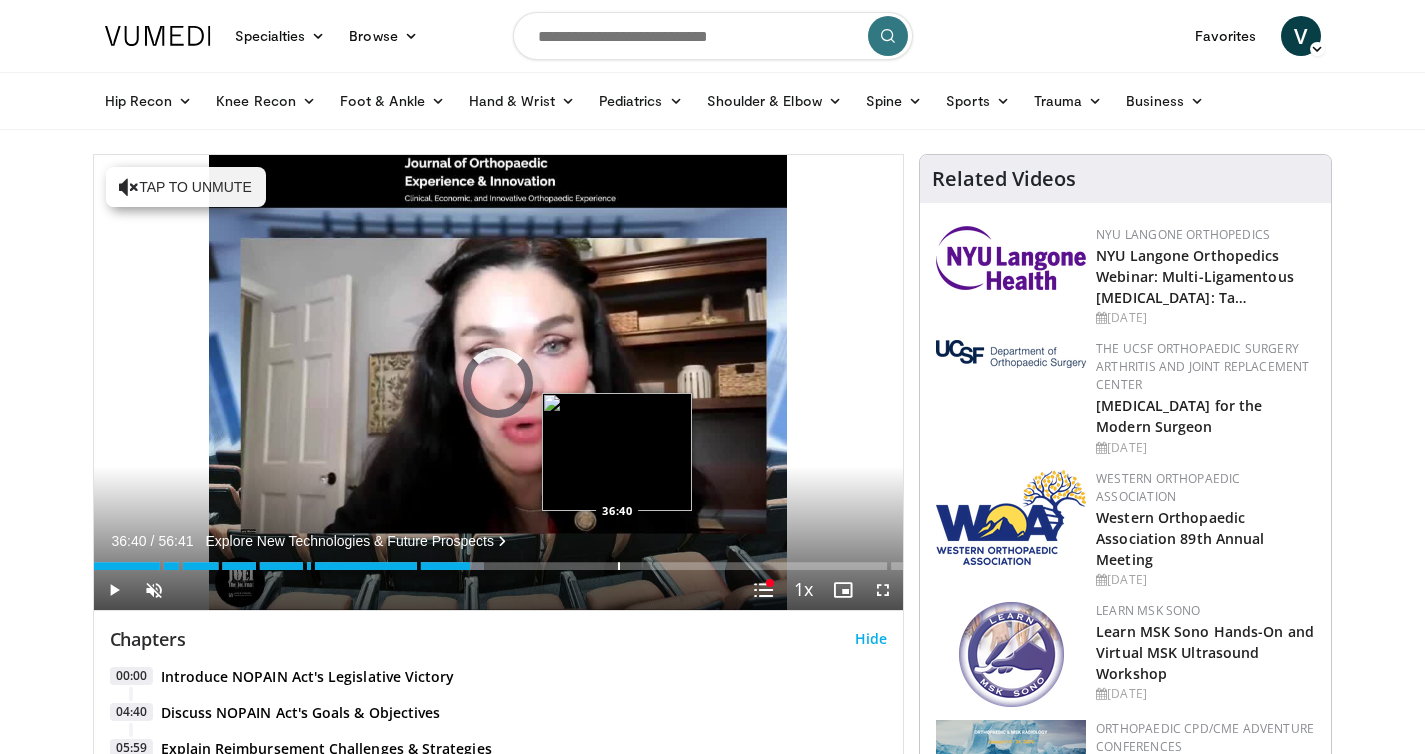 click on "Loaded :  48.21% 36:40 36:40" at bounding box center (499, 560) 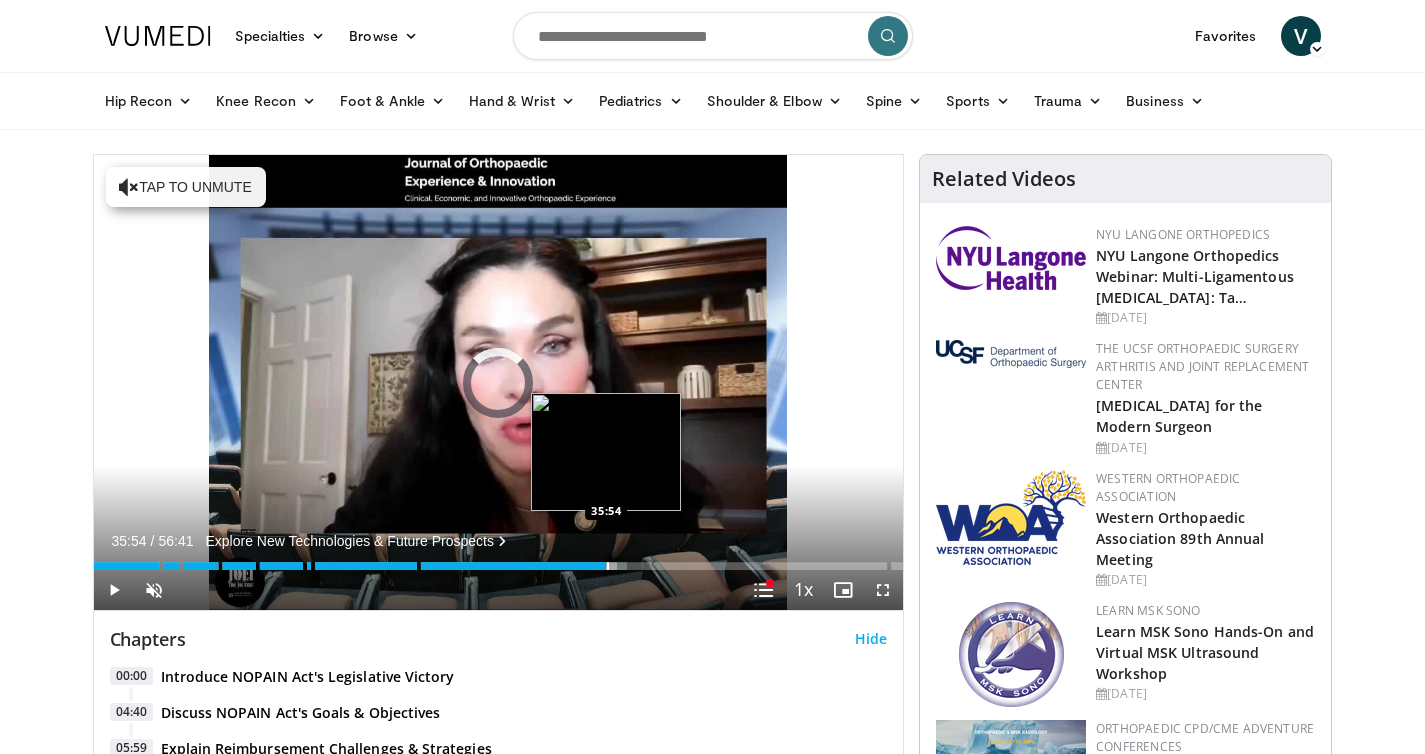 click at bounding box center (608, 566) 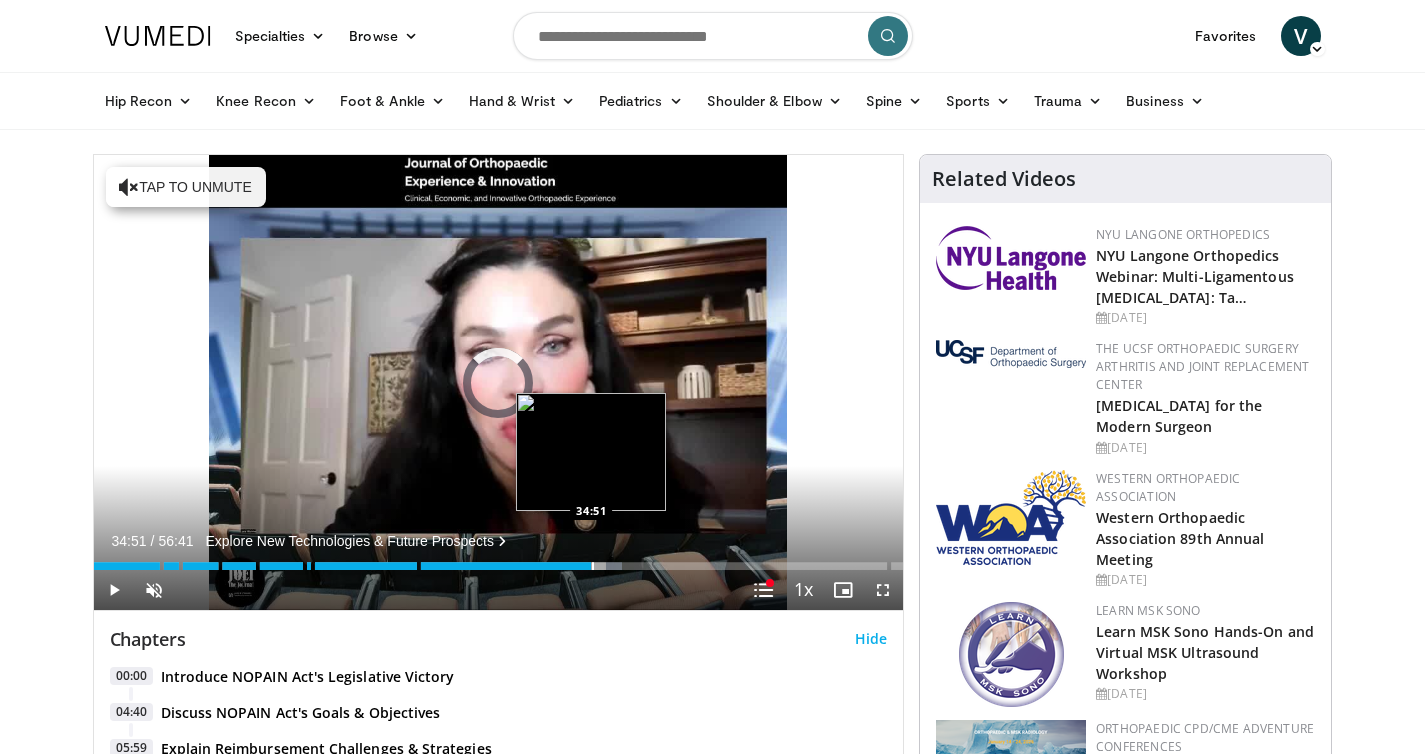 click on "Loaded :  65.32% 34:51 34:51" at bounding box center (499, 560) 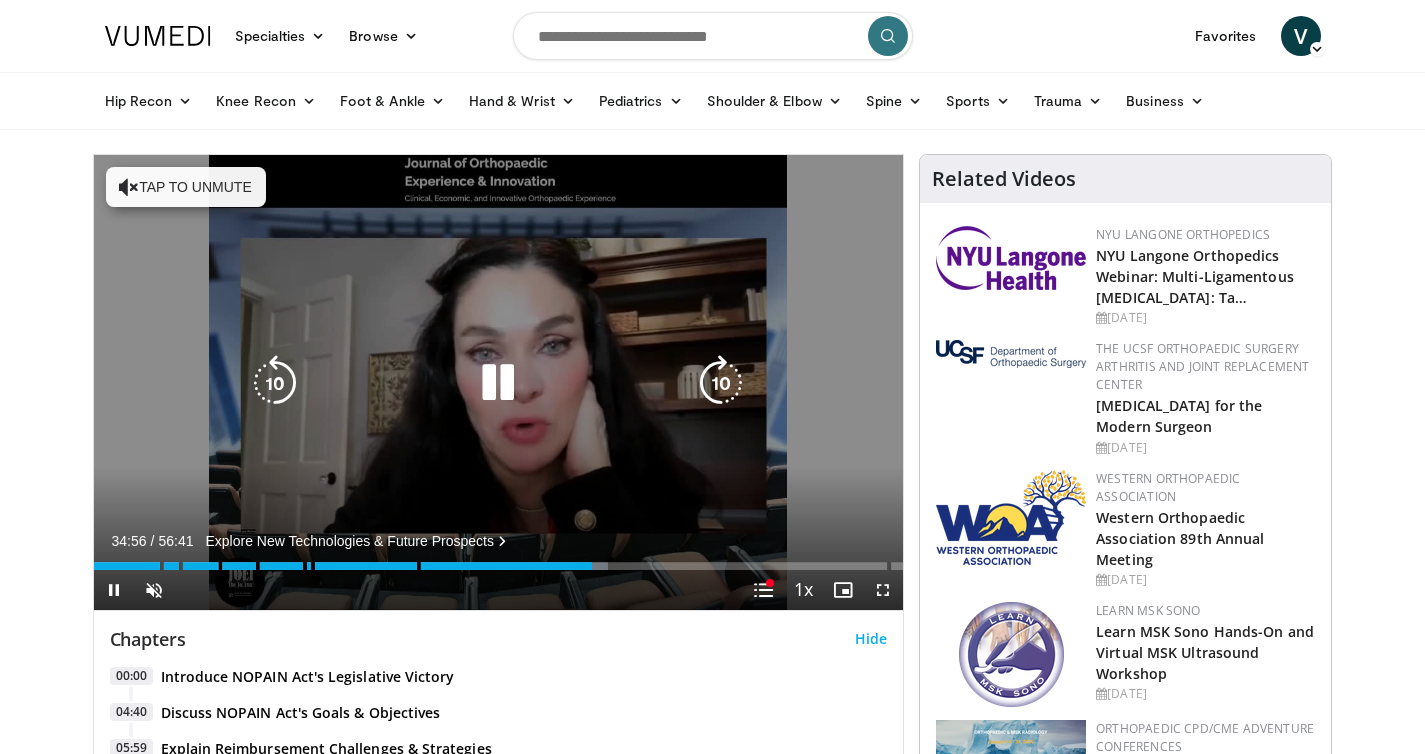 click at bounding box center (498, 383) 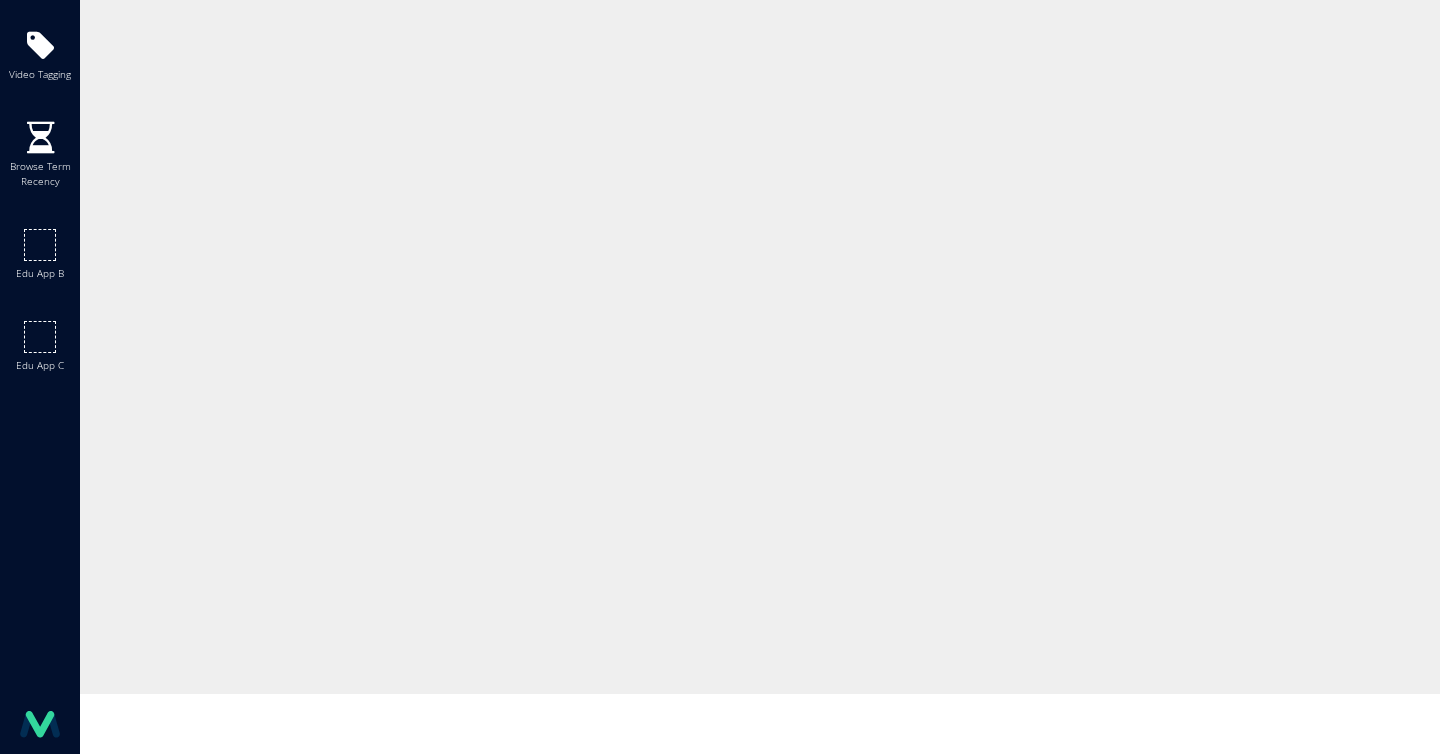 scroll, scrollTop: 0, scrollLeft: 0, axis: both 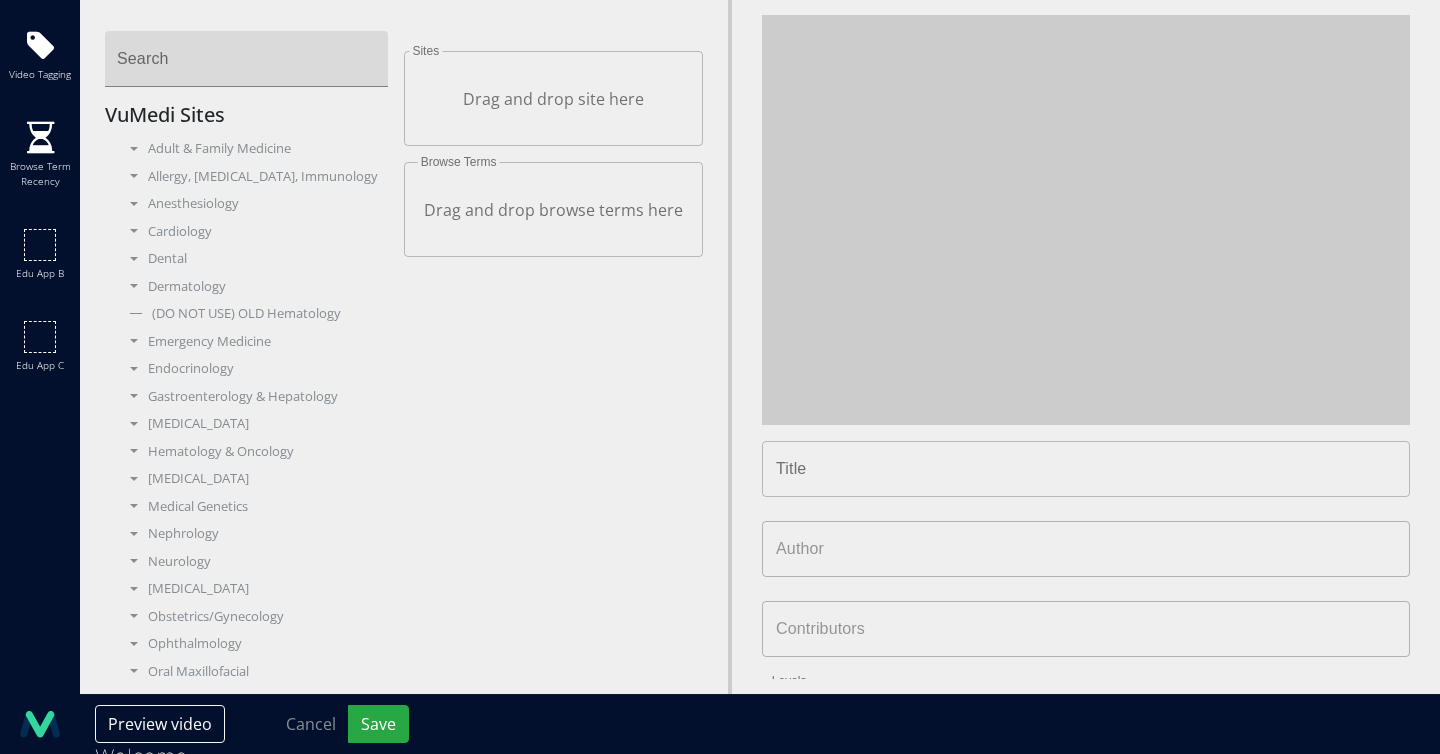 type on "**********" 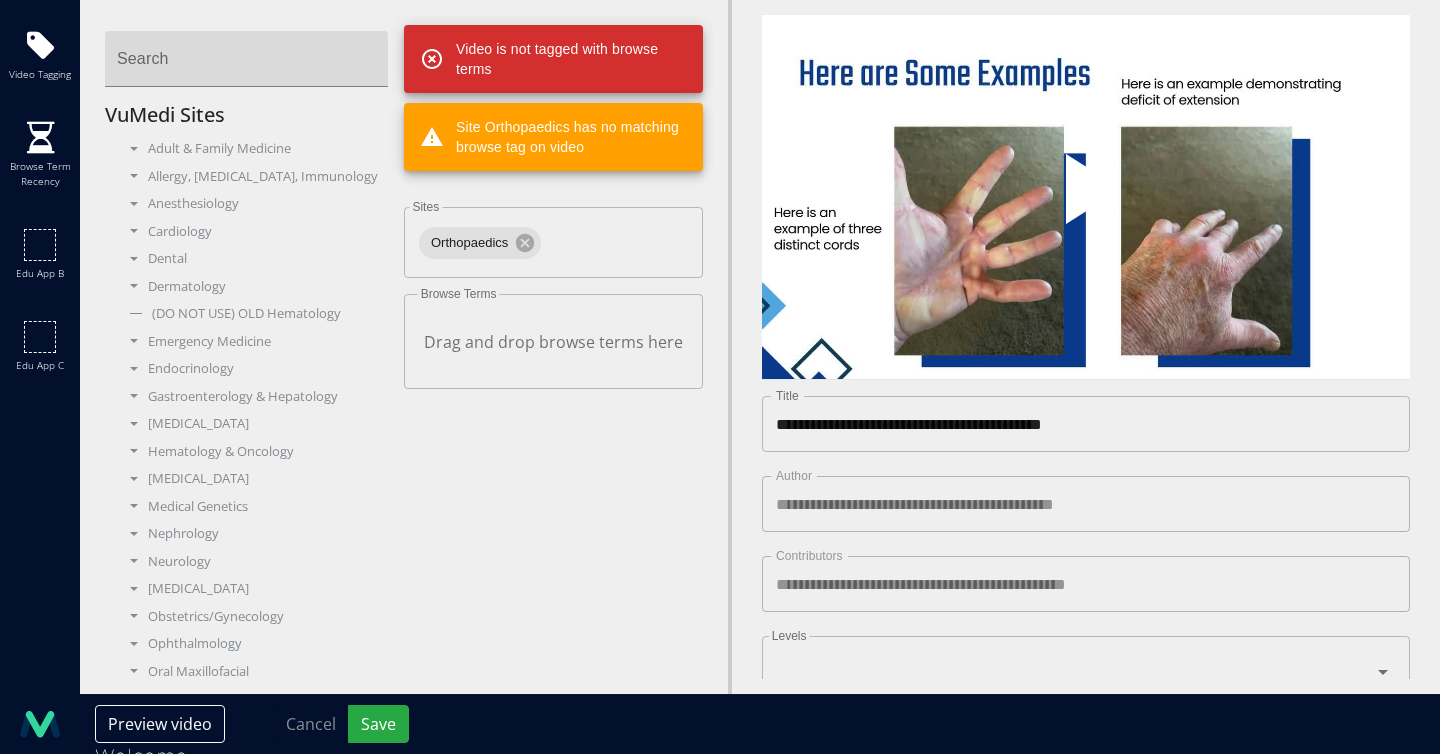 click at bounding box center [1086, 197] 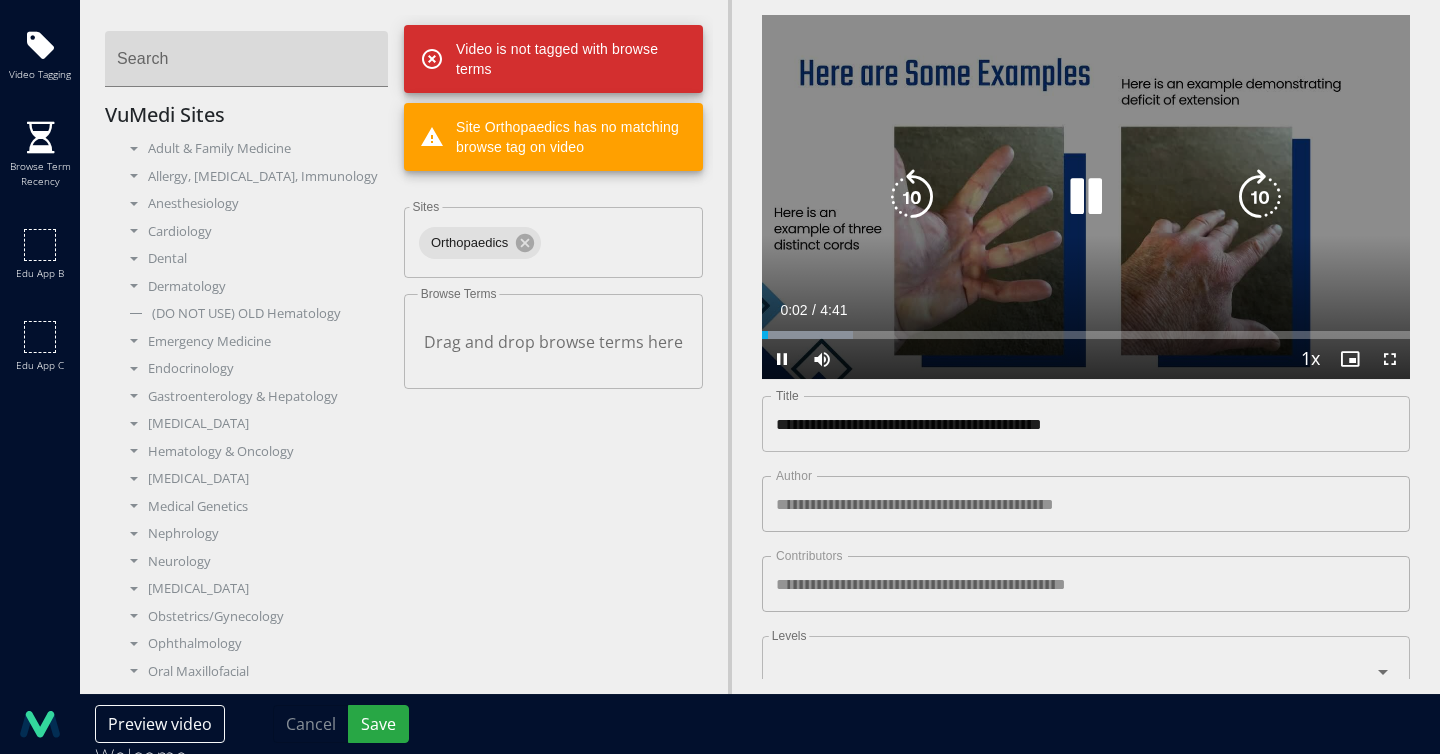 click at bounding box center [1086, 197] 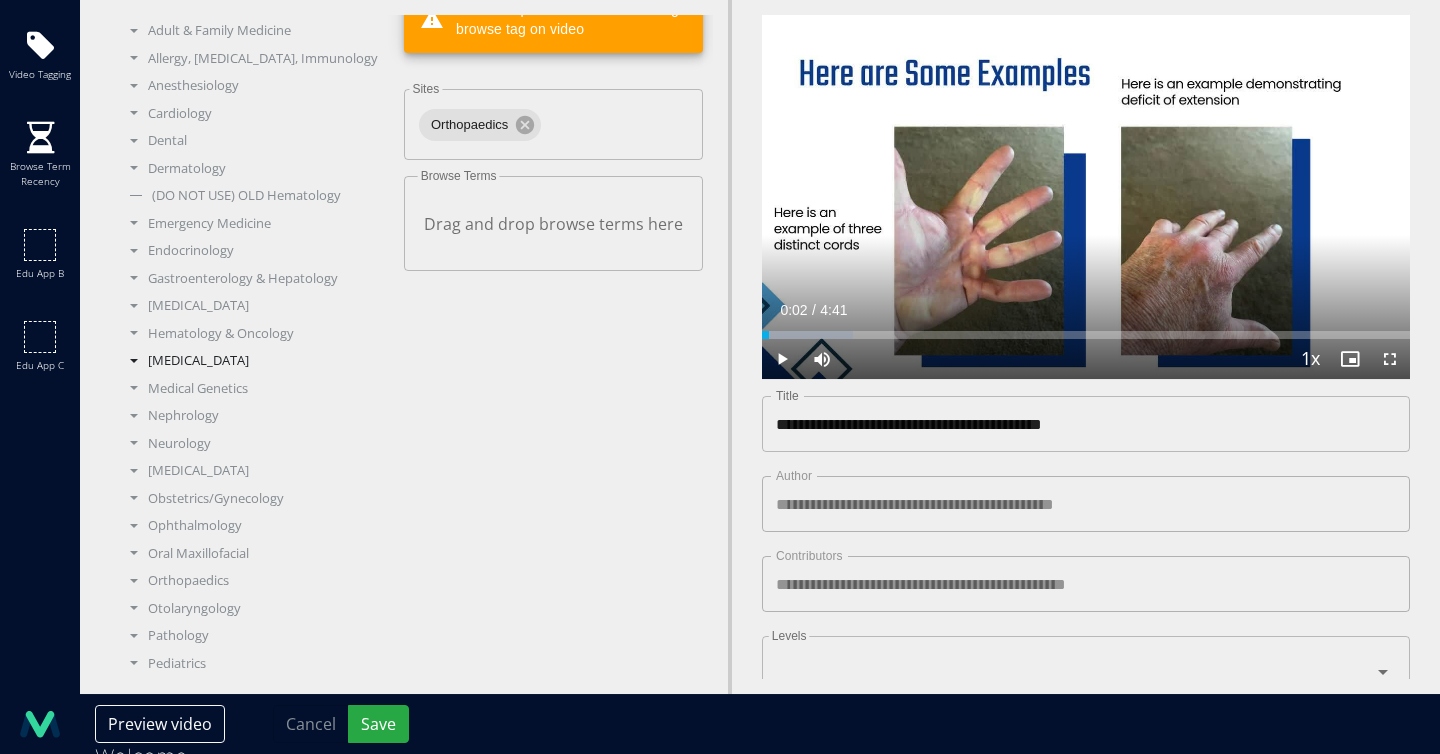 scroll, scrollTop: 164, scrollLeft: 0, axis: vertical 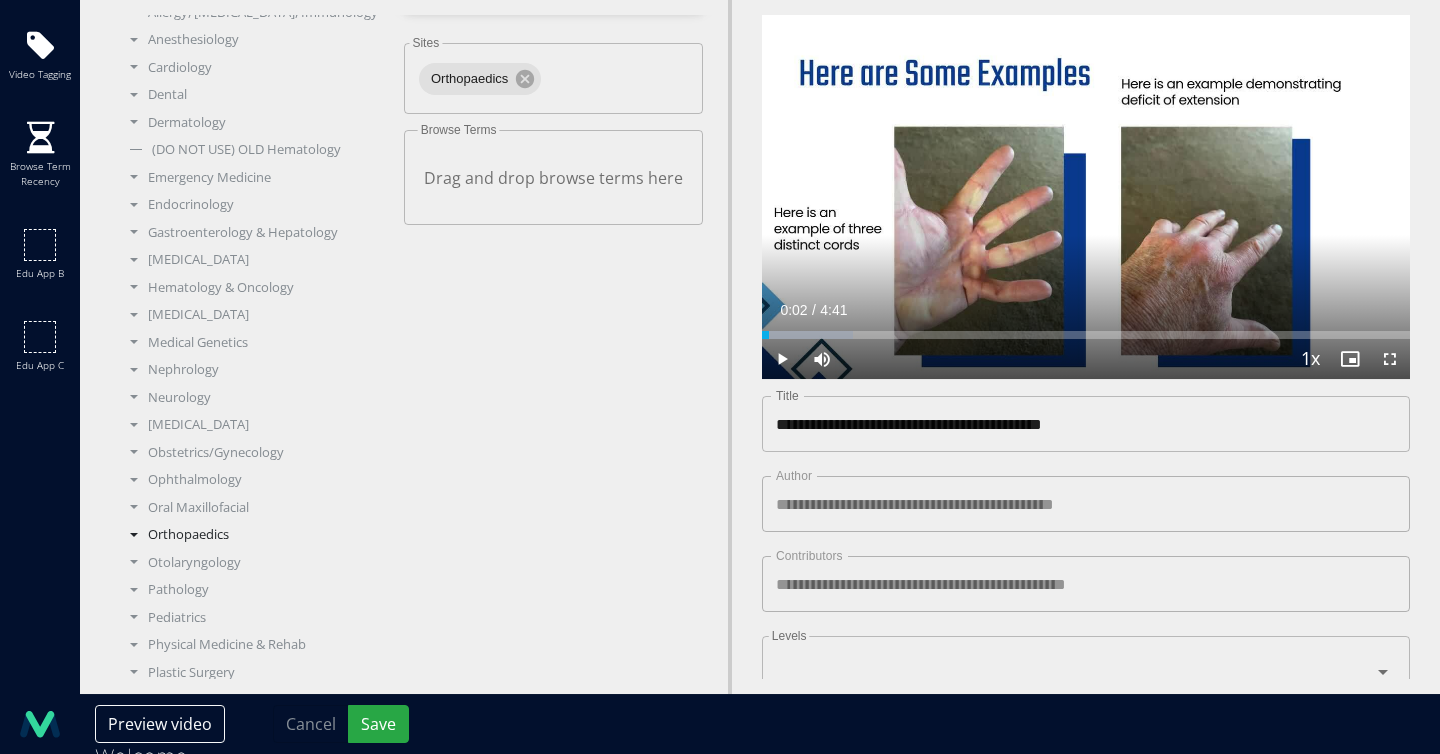 click on "Orthopaedics" at bounding box center [254, 535] 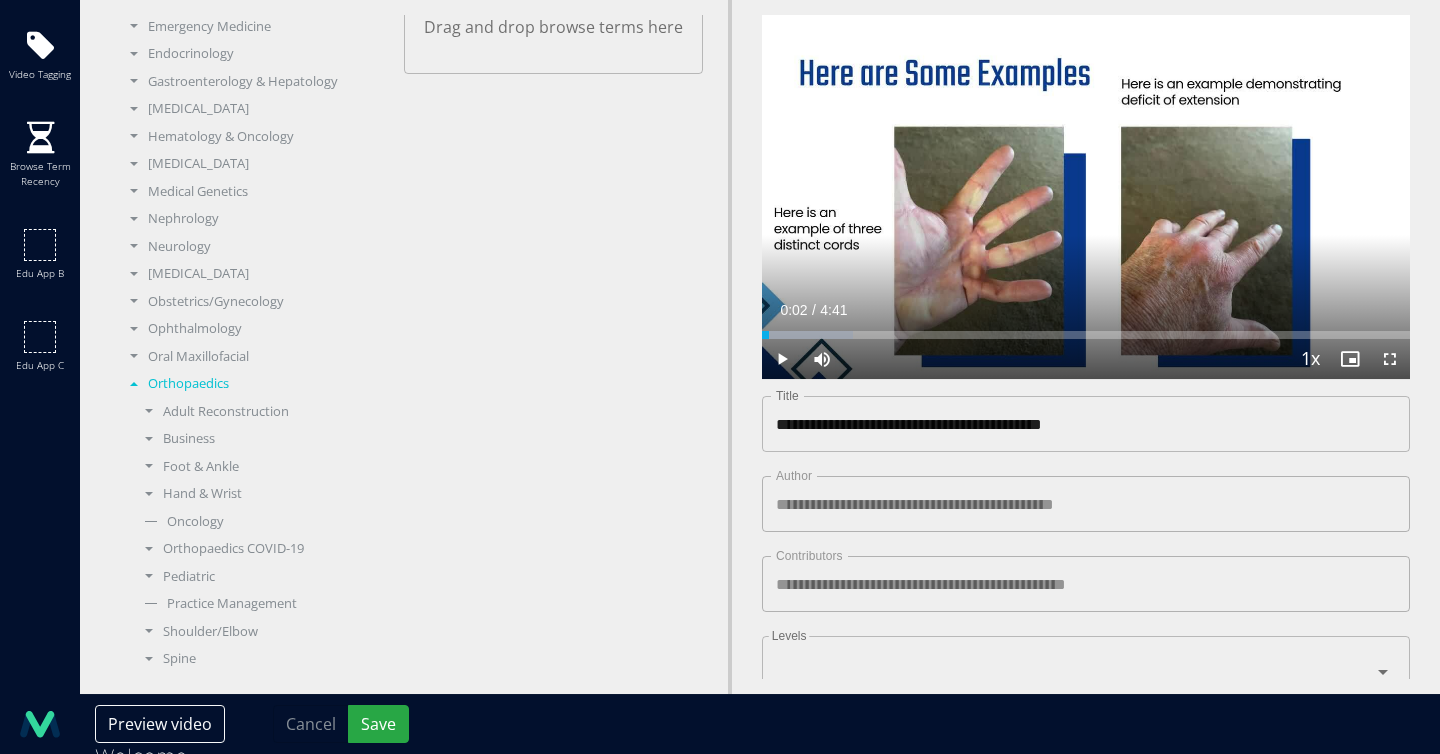 scroll, scrollTop: 351, scrollLeft: 0, axis: vertical 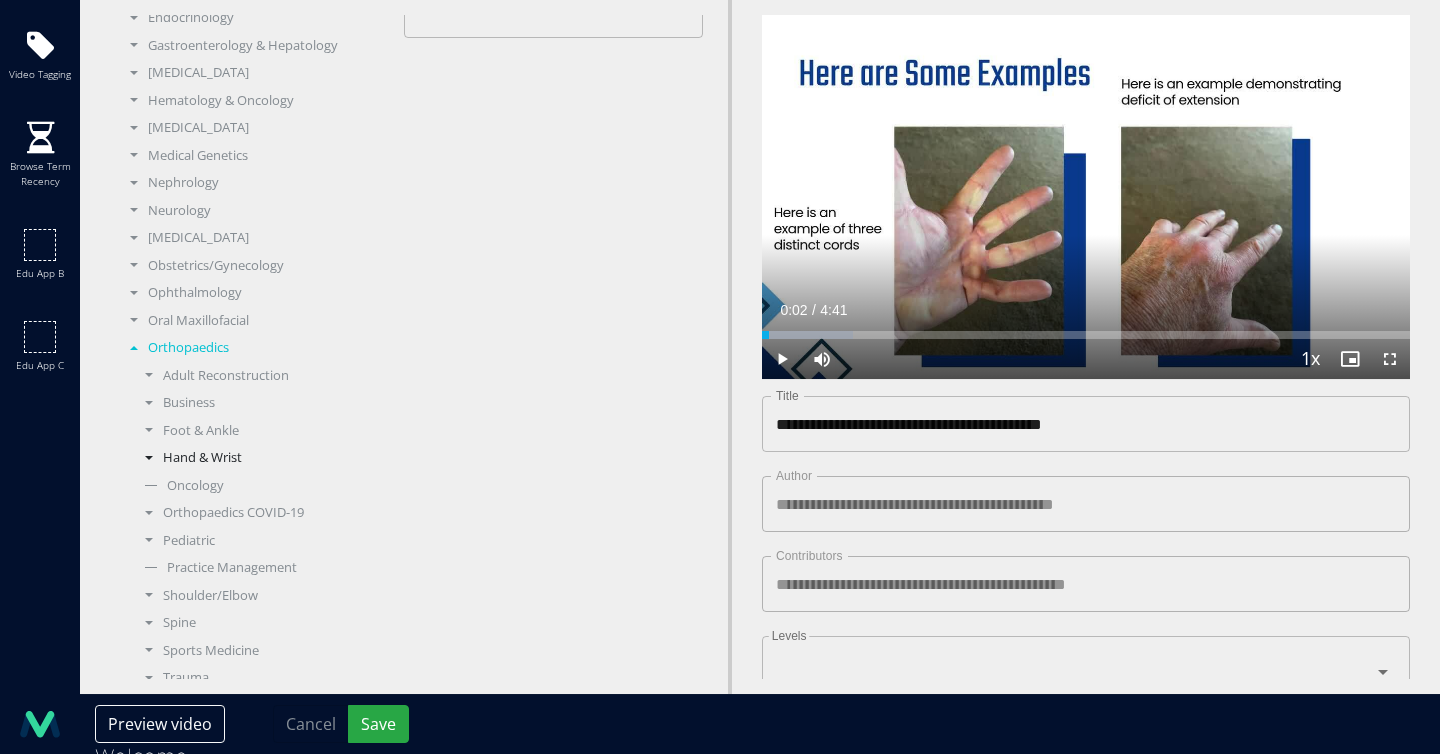 click on "Hand & Wrist" at bounding box center (262, 458) 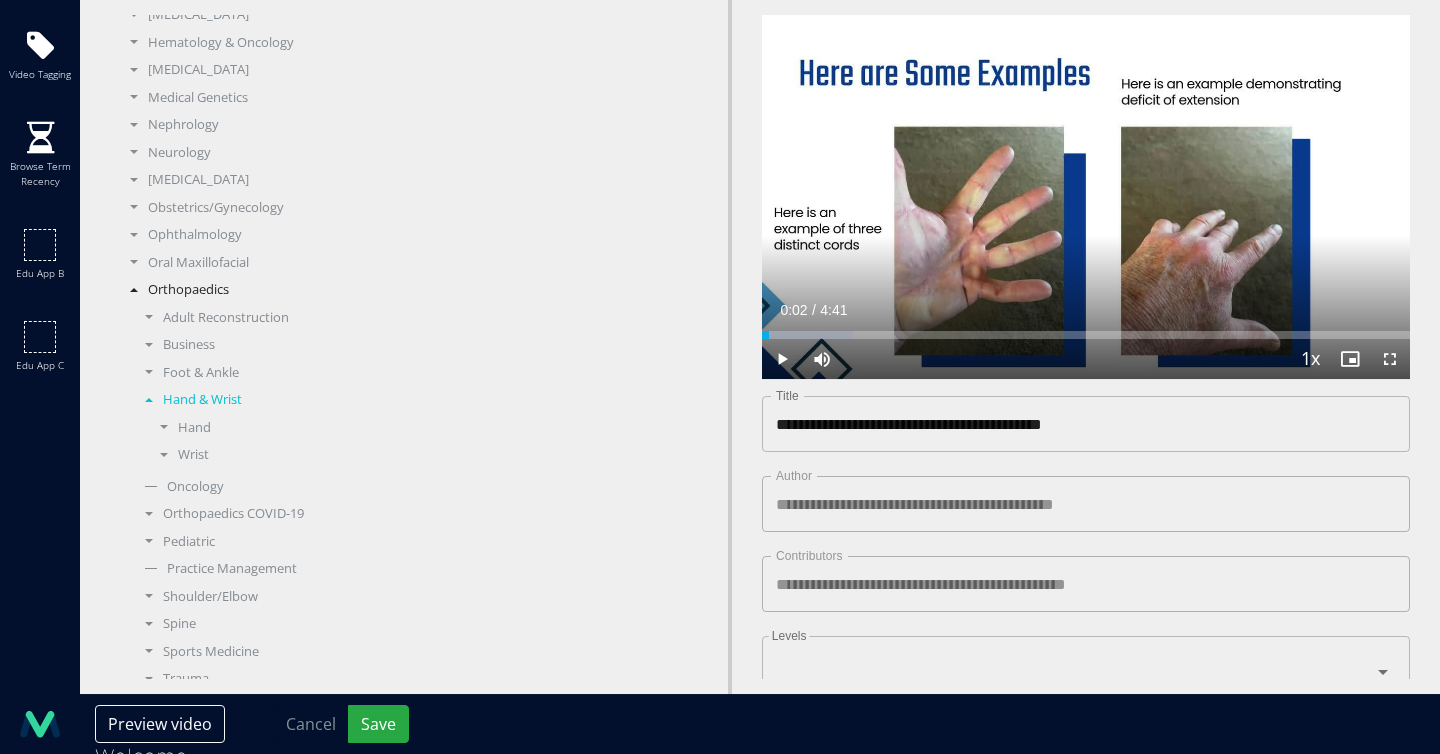 scroll, scrollTop: 445, scrollLeft: 0, axis: vertical 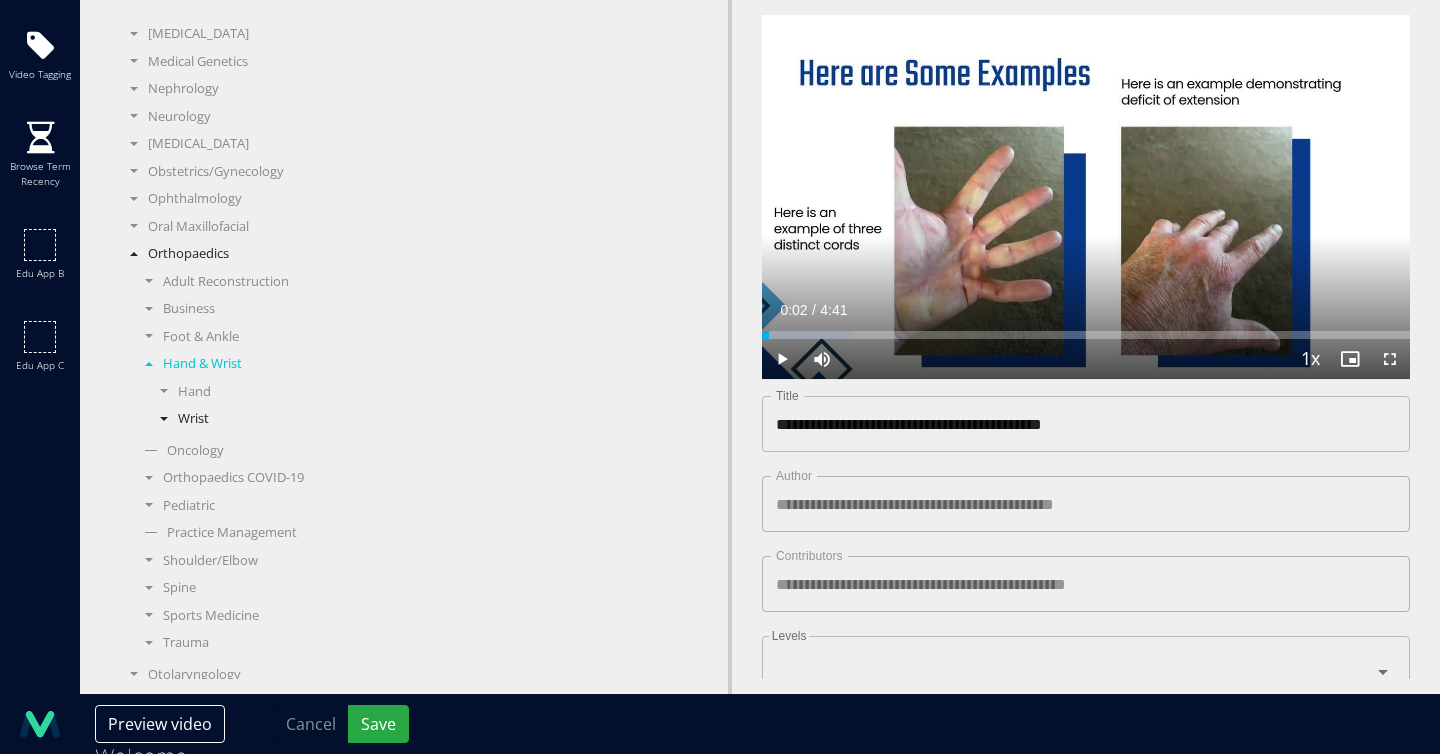 click on "Wrist" at bounding box center (269, 419) 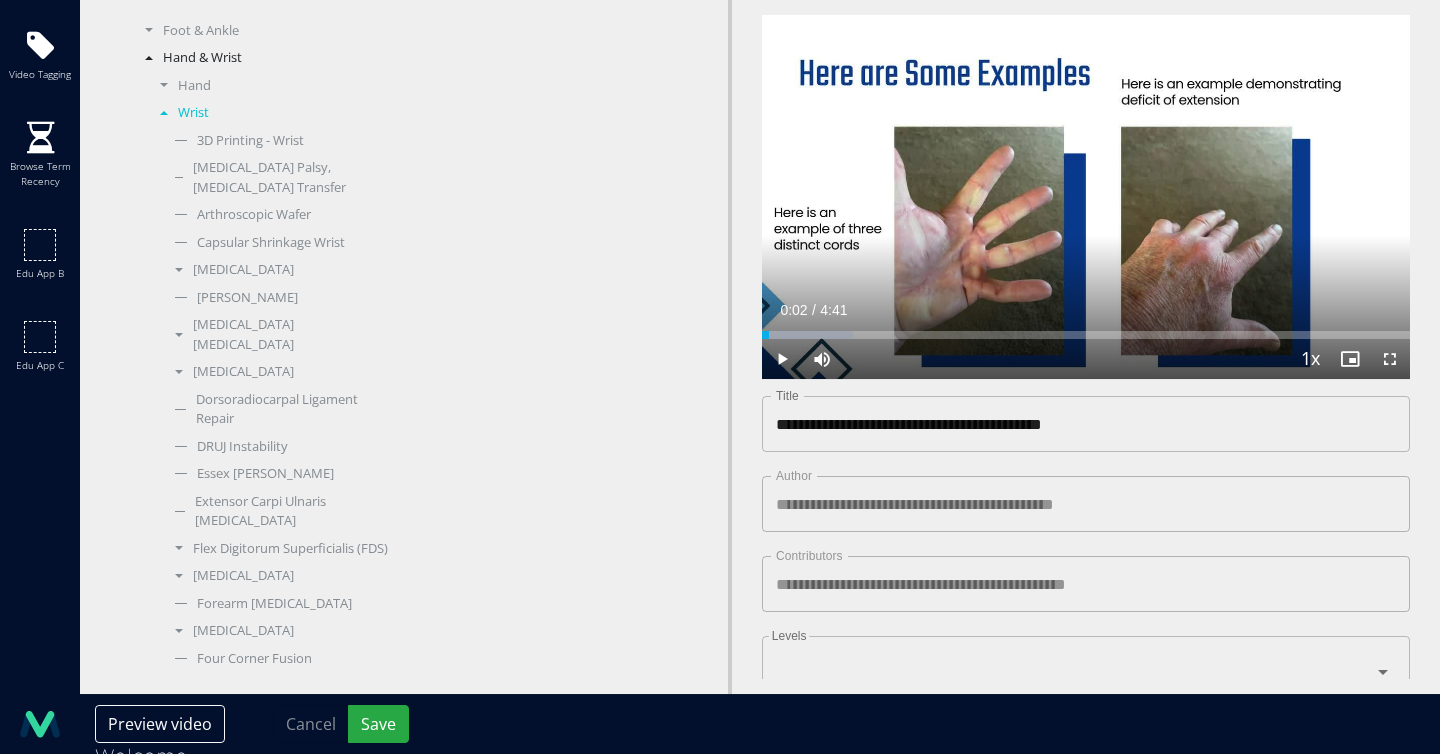 scroll, scrollTop: 749, scrollLeft: 0, axis: vertical 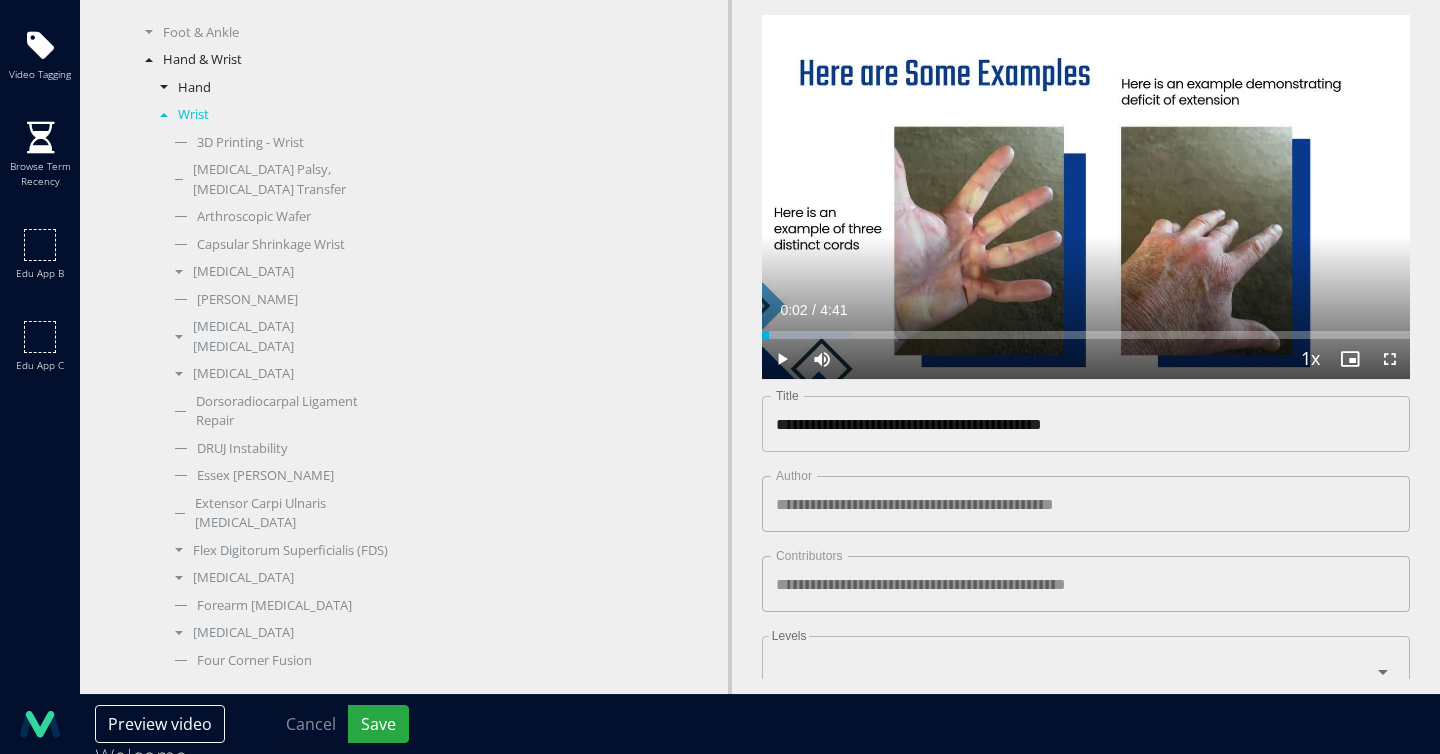 click on "Hand" at bounding box center [269, 88] 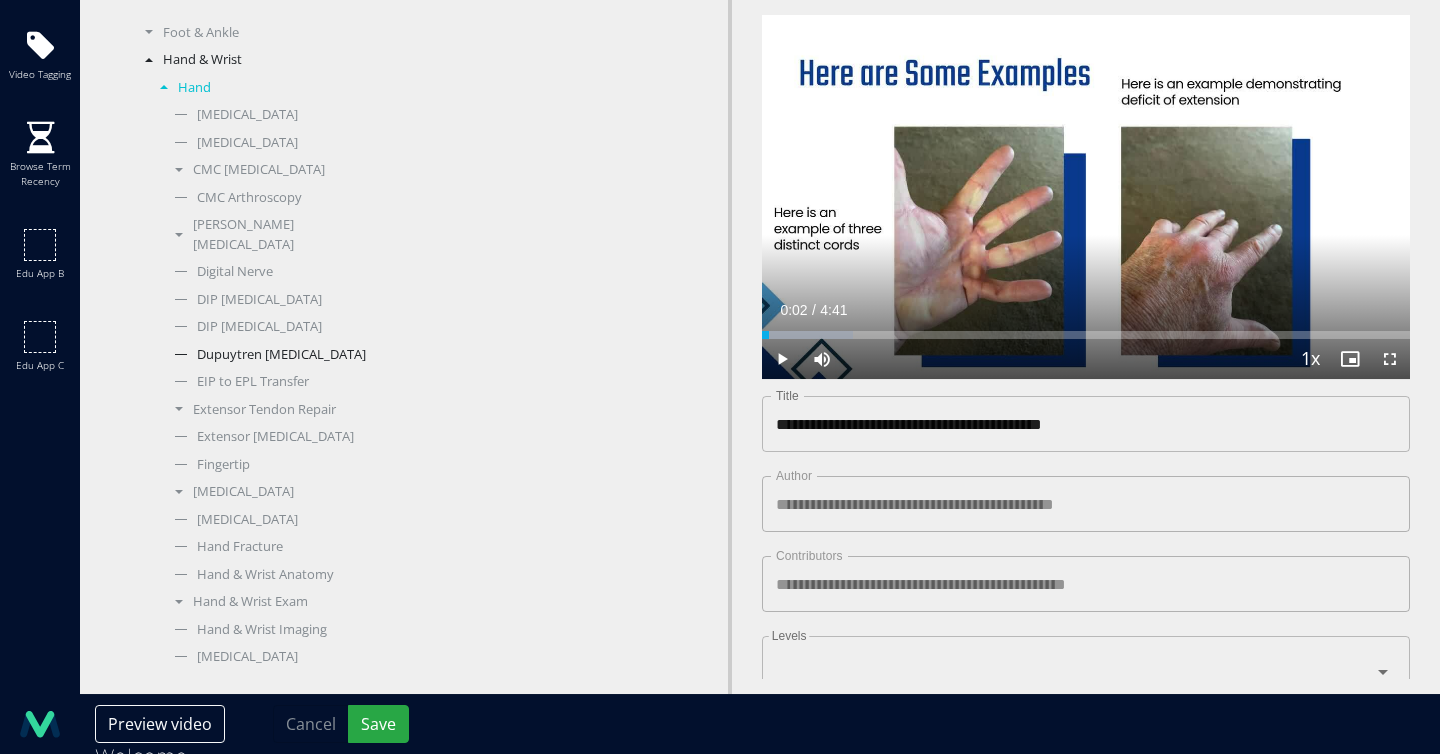 click on "Dupuytren [MEDICAL_DATA]" at bounding box center [277, 355] 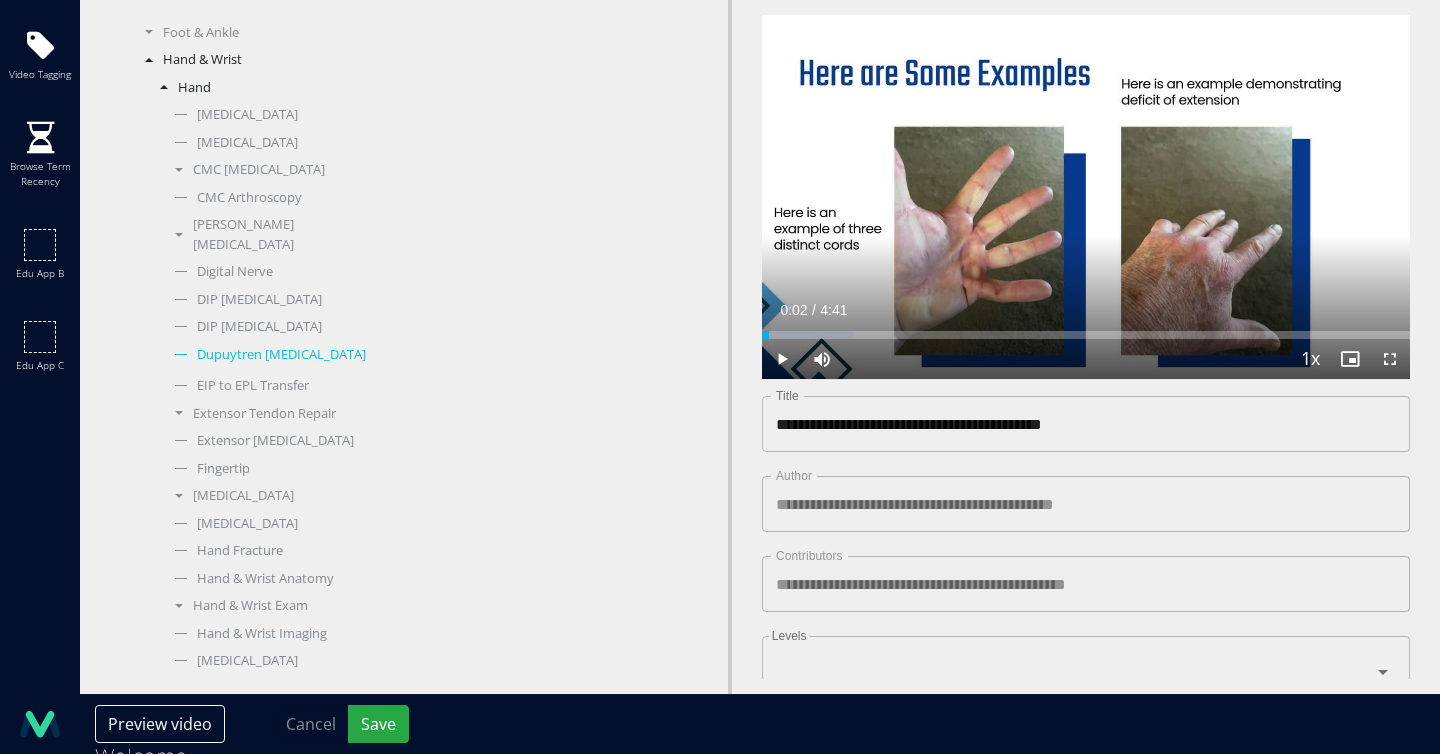 click on "Dupuytren [MEDICAL_DATA]" at bounding box center (277, 355) 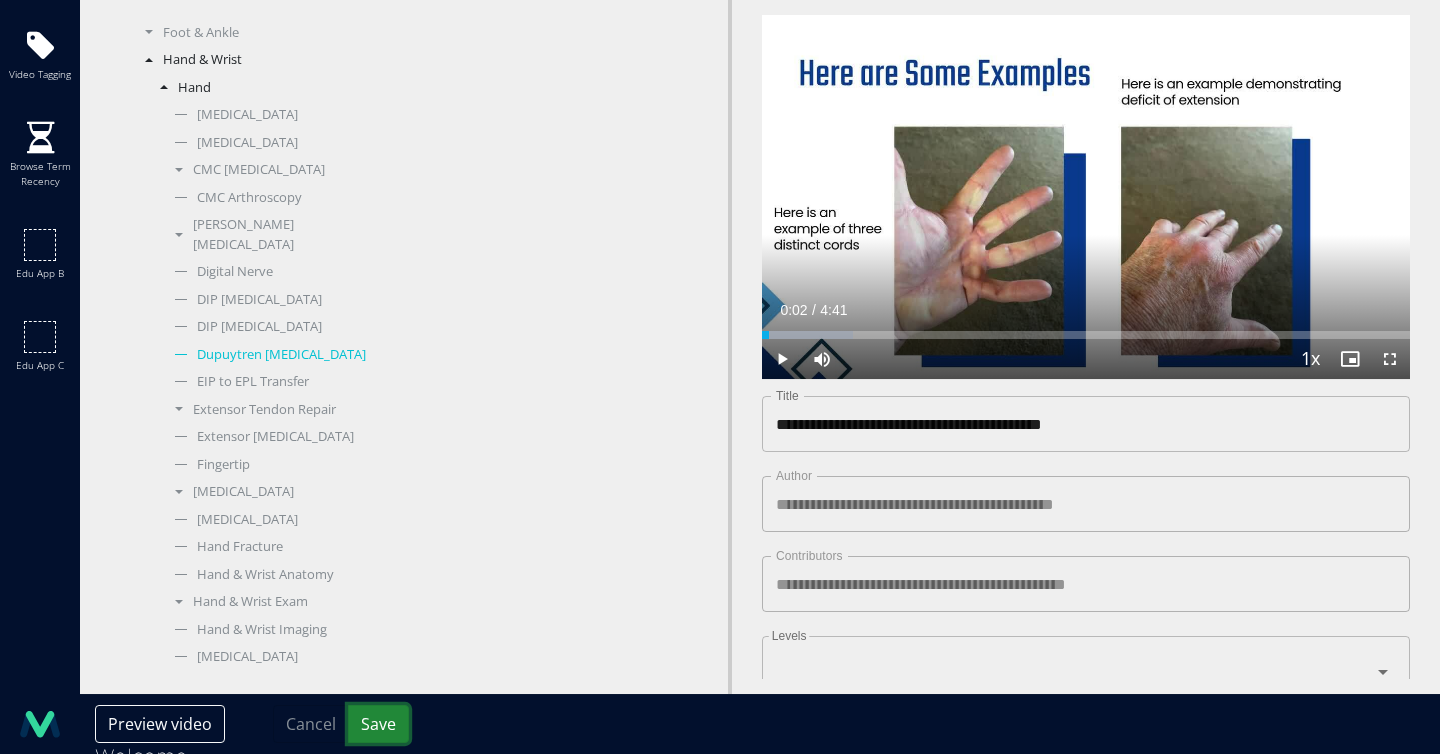 click on "Save" at bounding box center (378, 724) 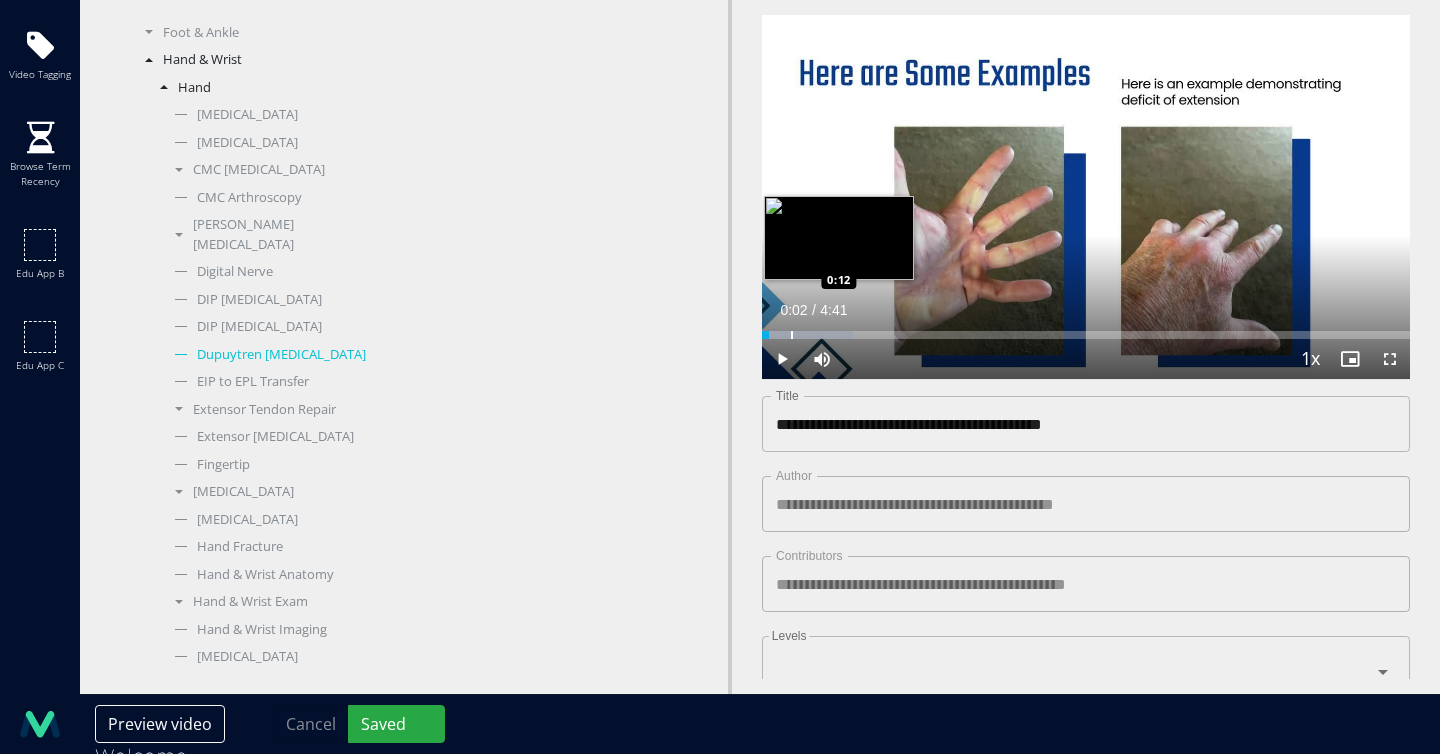 click at bounding box center [792, 335] 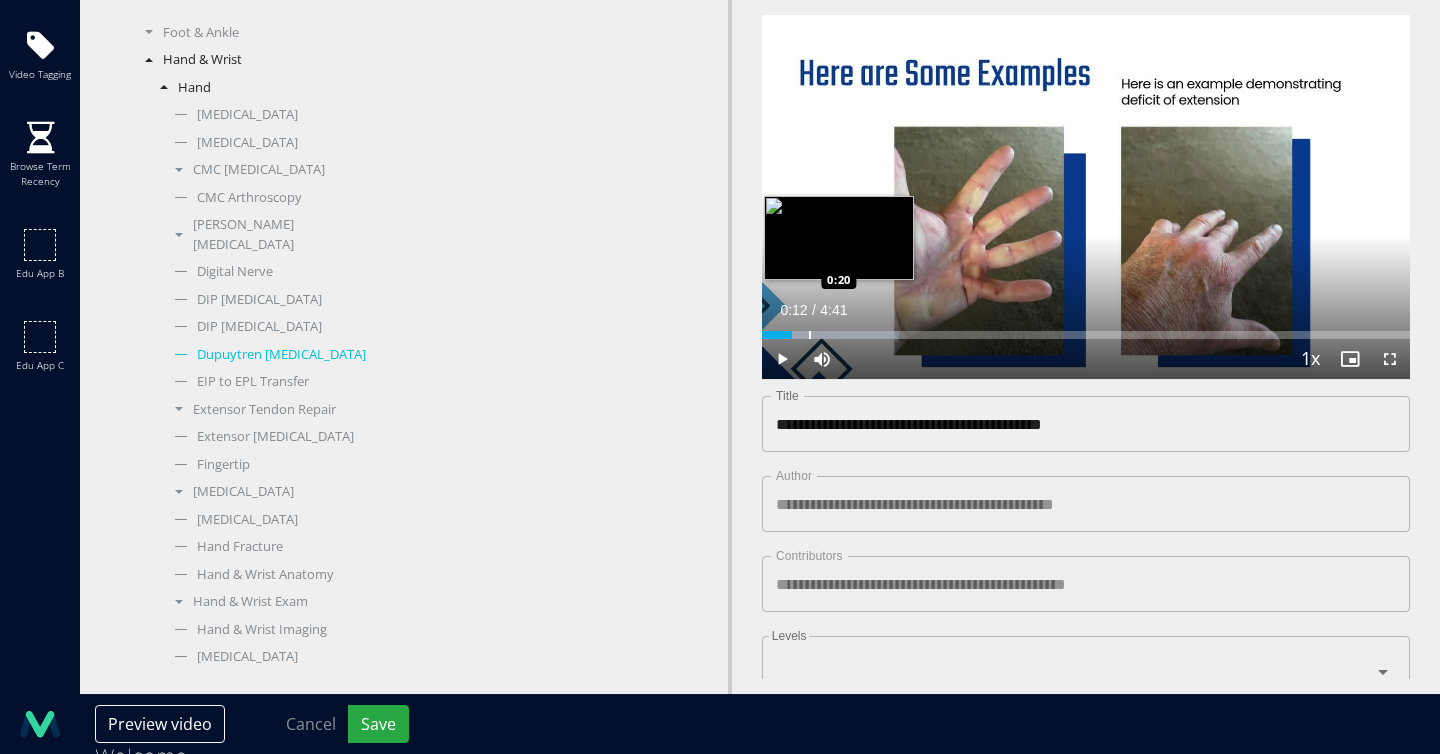 click at bounding box center [810, 335] 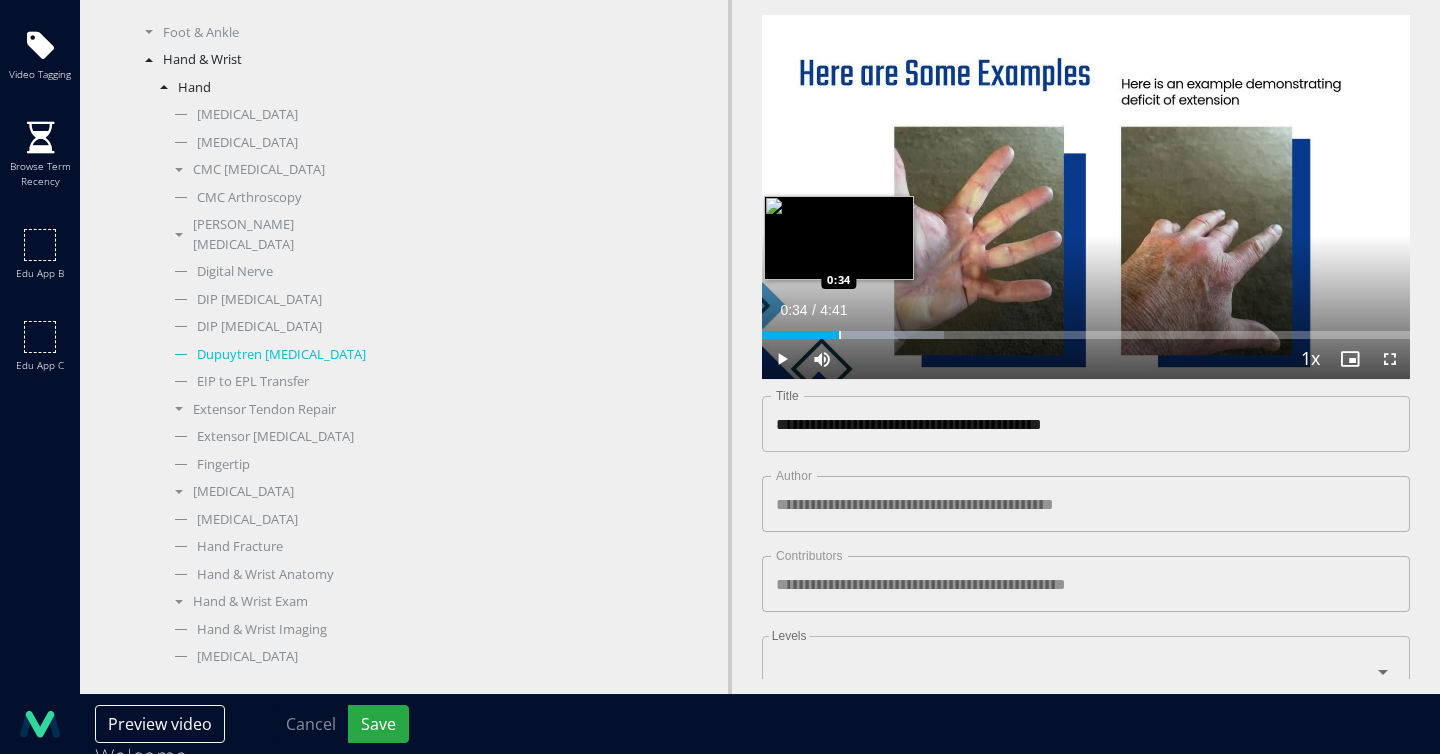 click at bounding box center (840, 335) 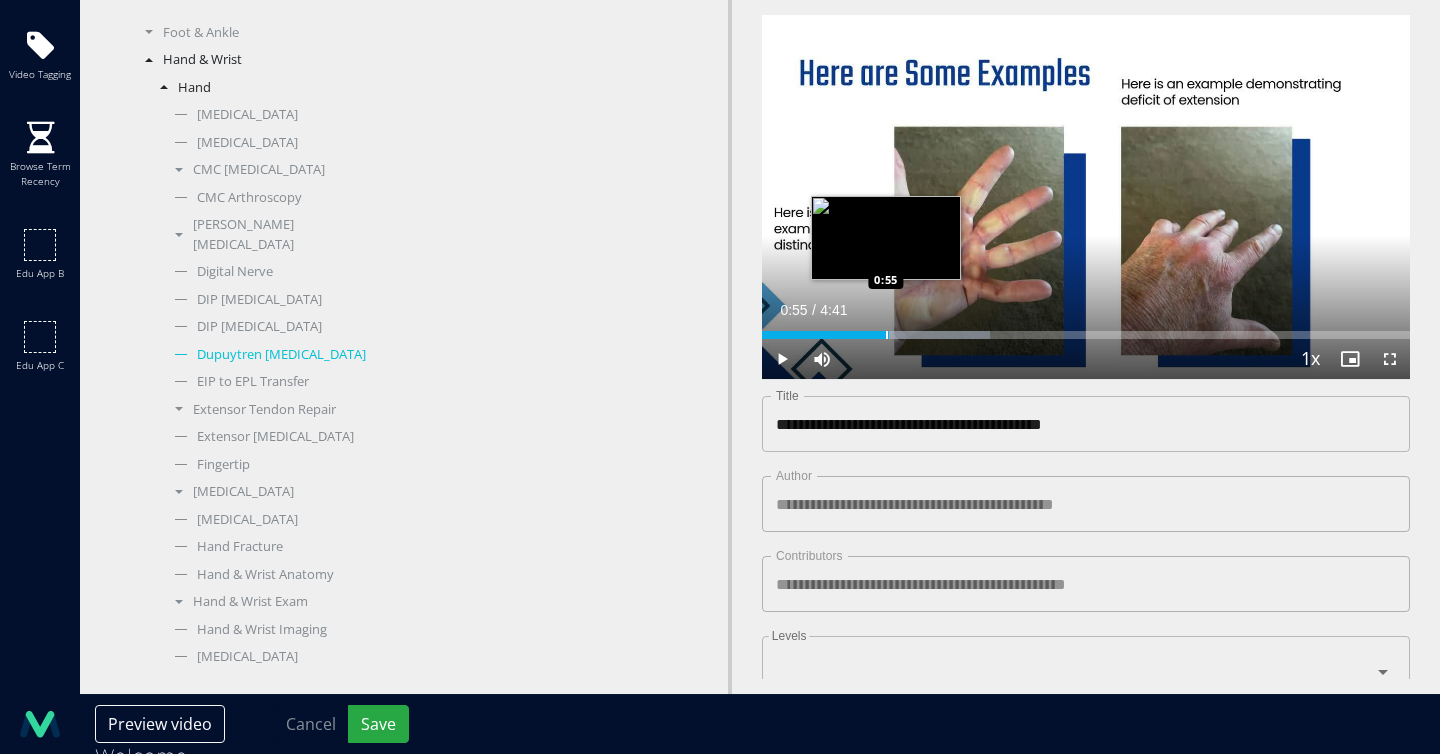 click at bounding box center [887, 335] 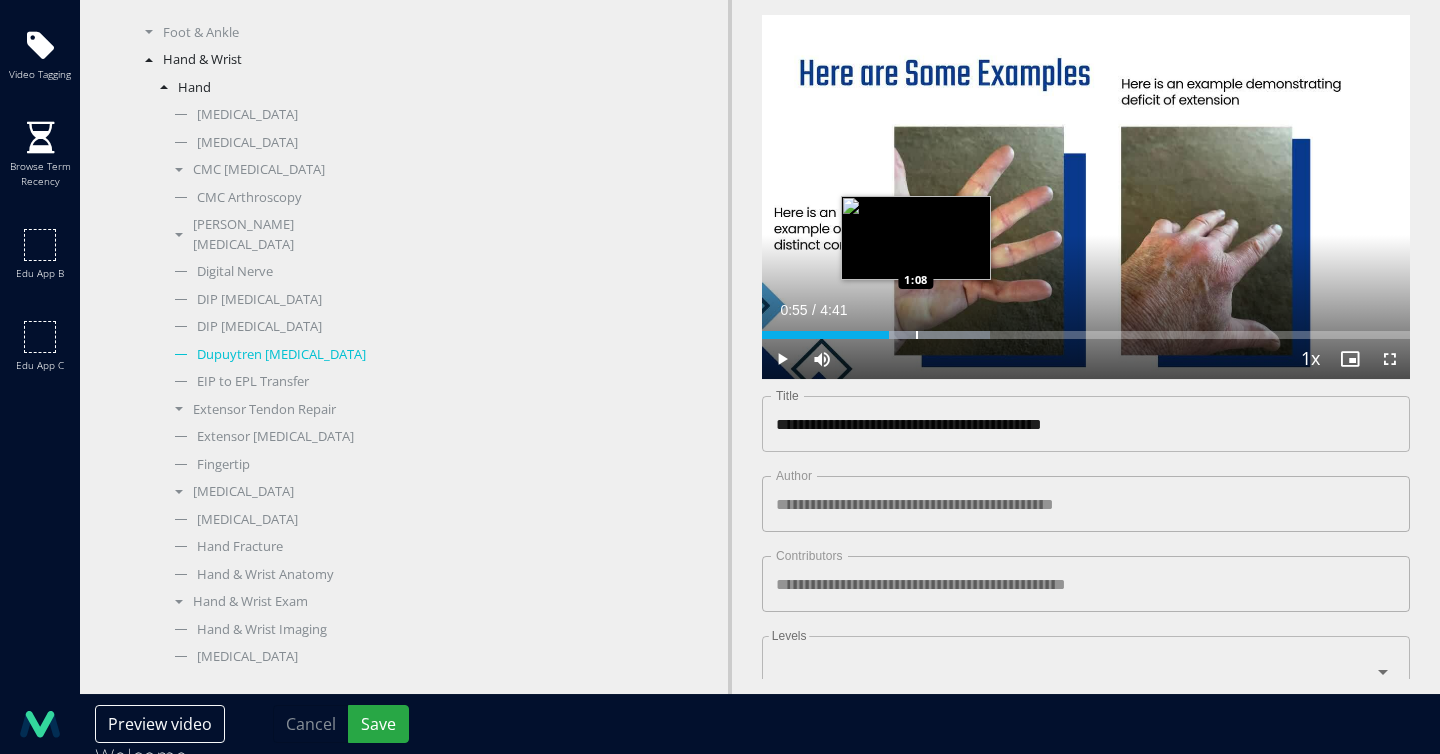 click at bounding box center [917, 335] 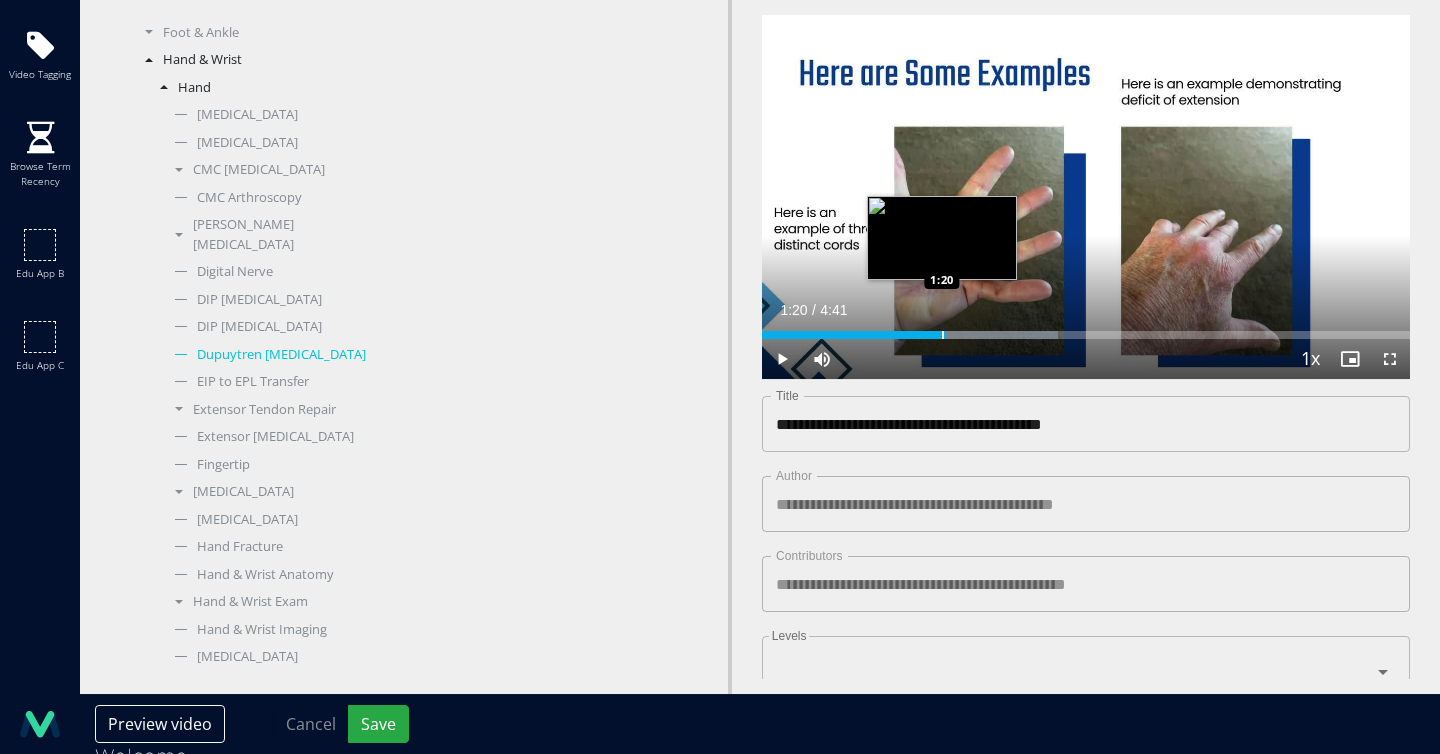 click at bounding box center (943, 335) 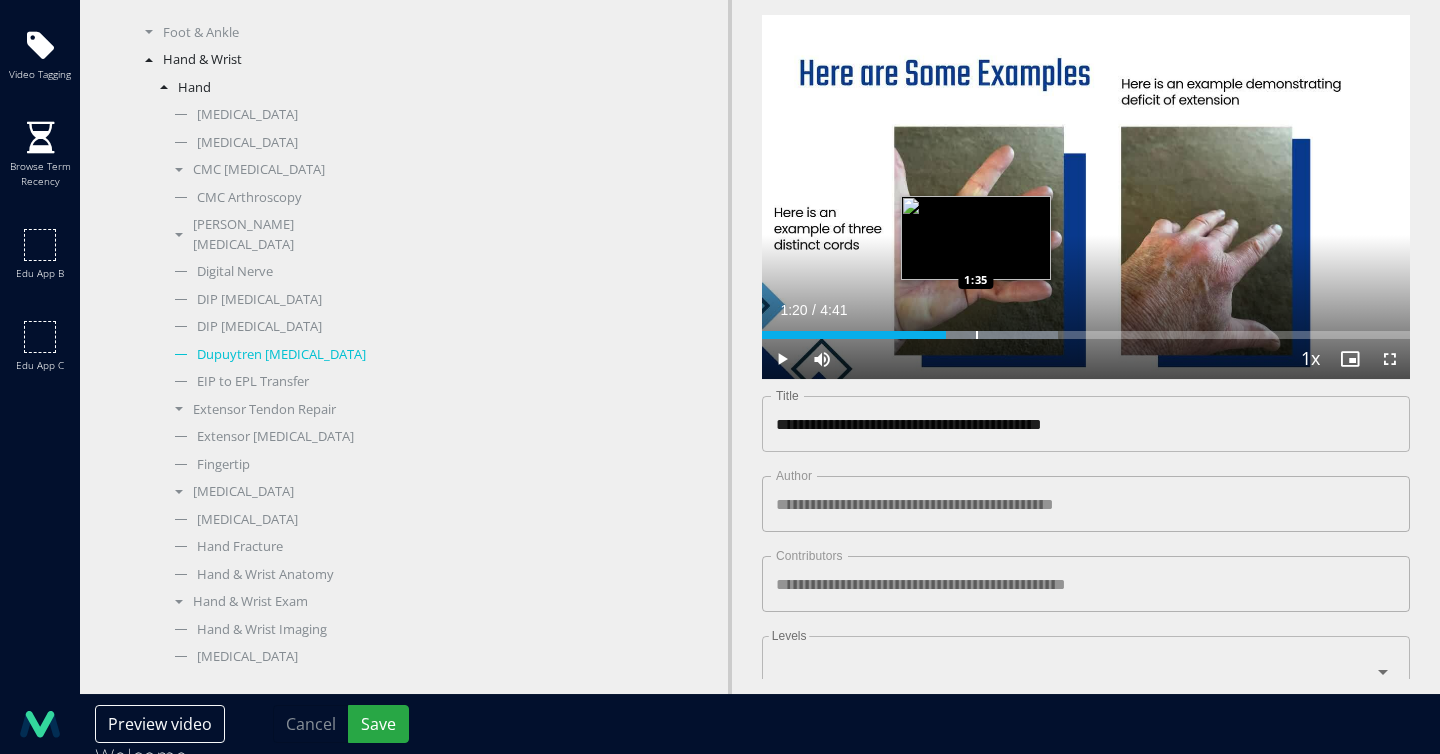 click at bounding box center (977, 335) 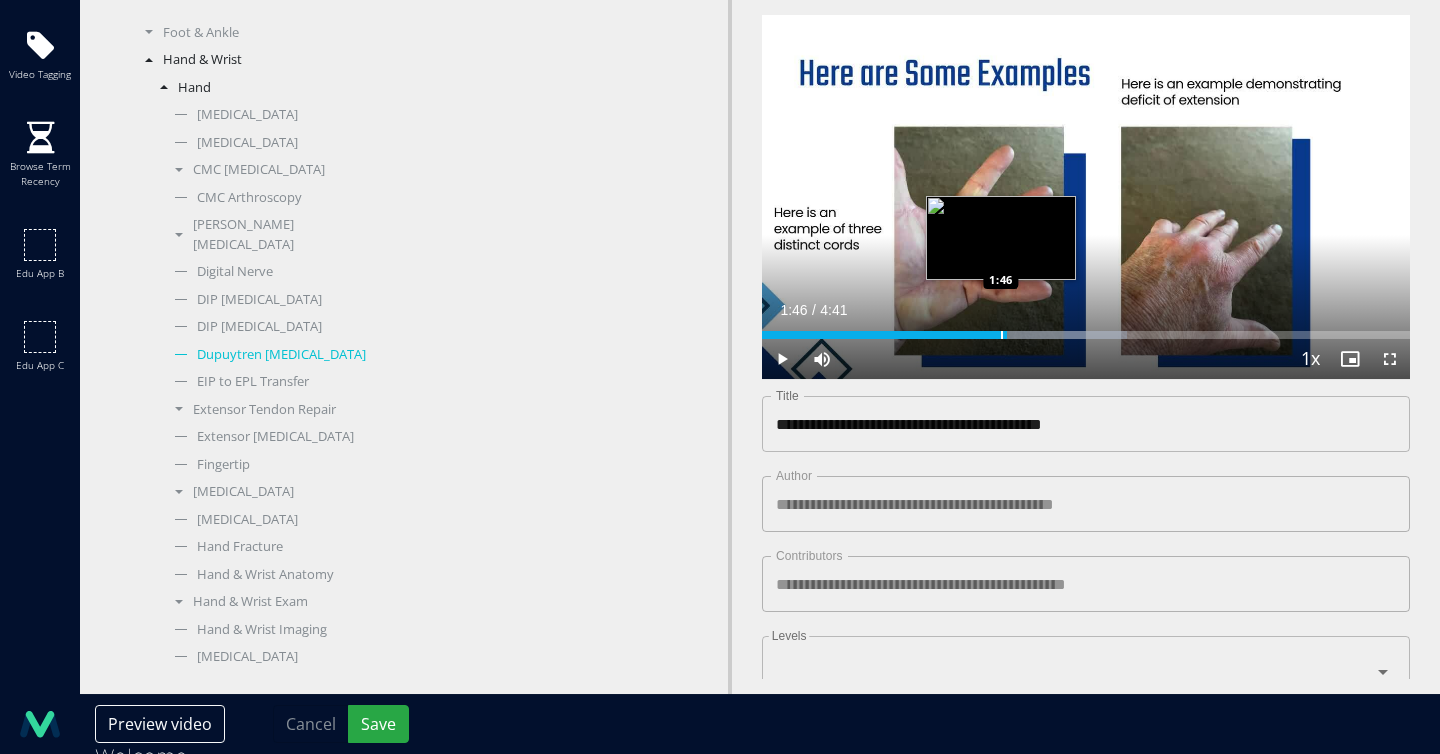 click at bounding box center (1002, 335) 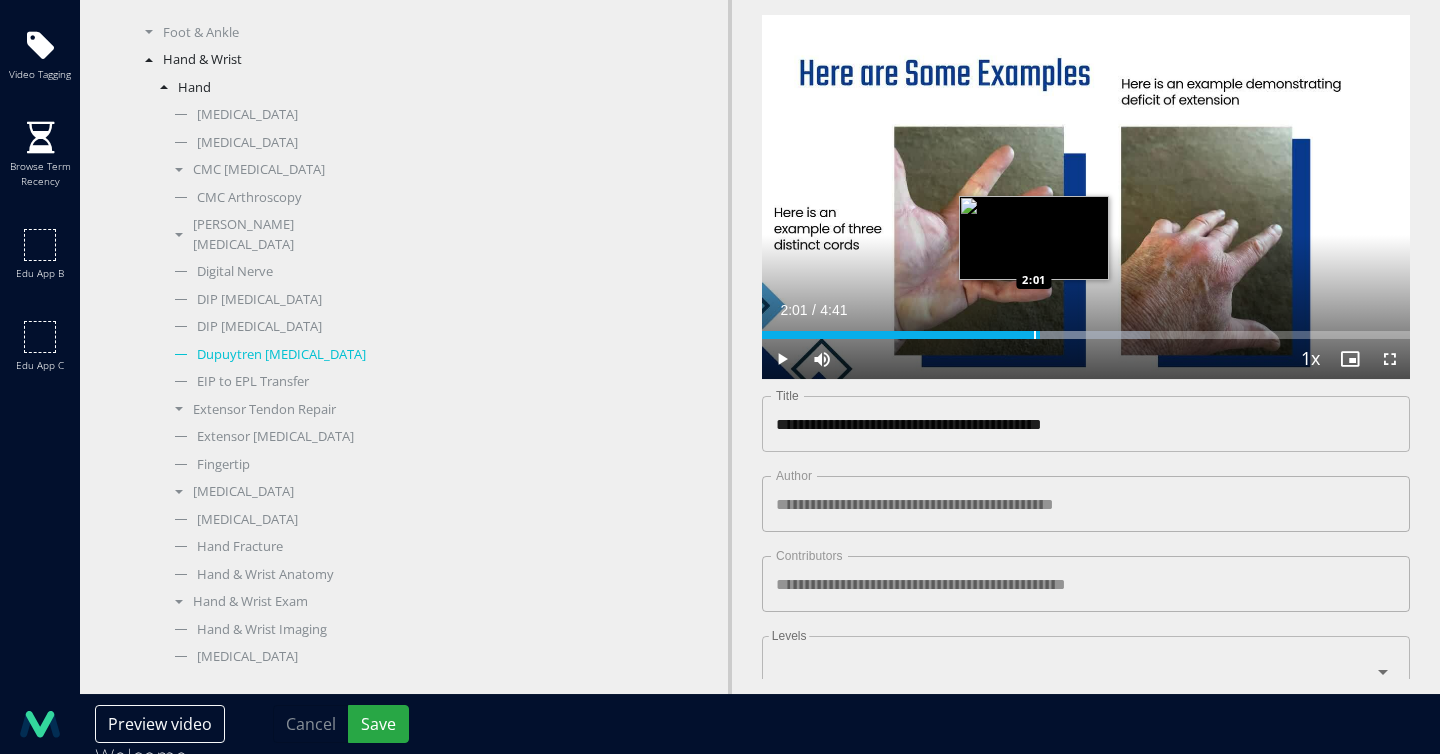 click at bounding box center [1035, 335] 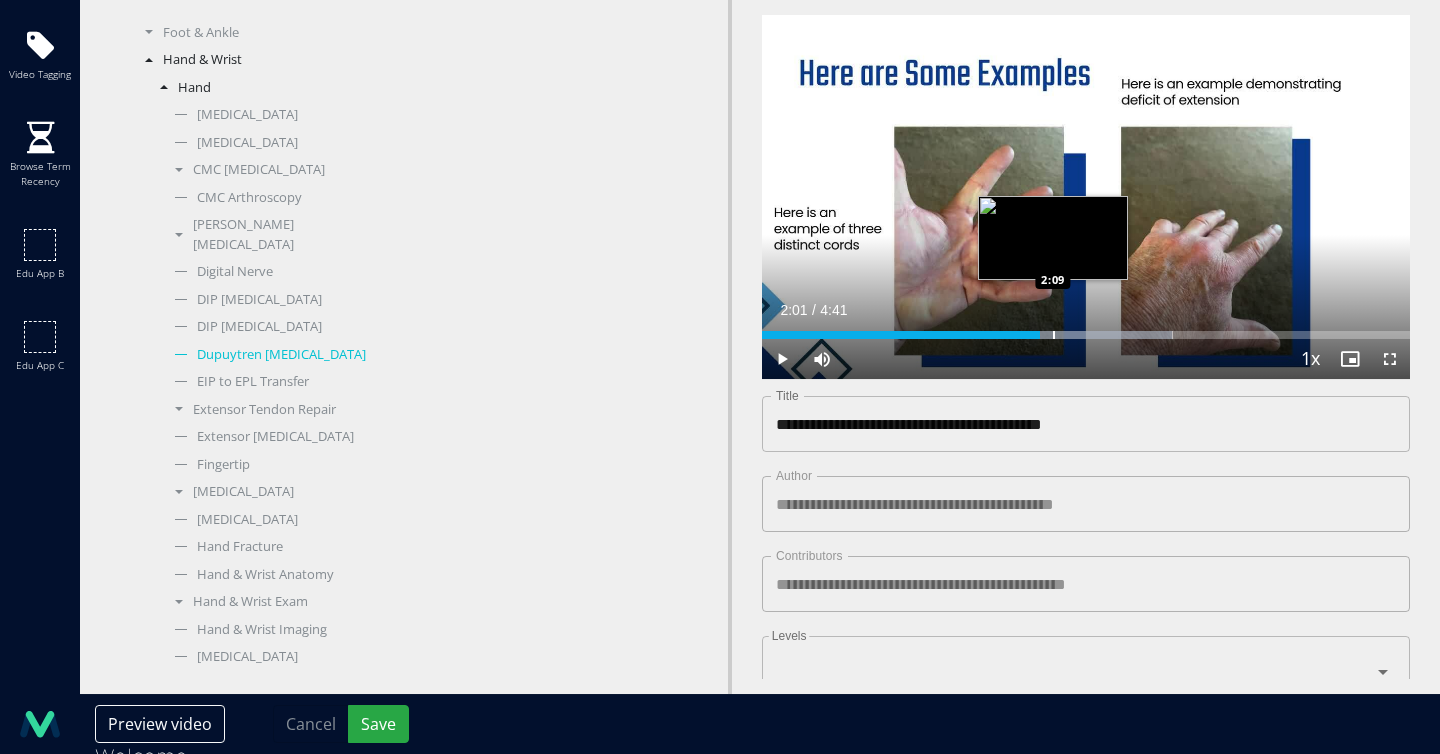 click at bounding box center [1054, 335] 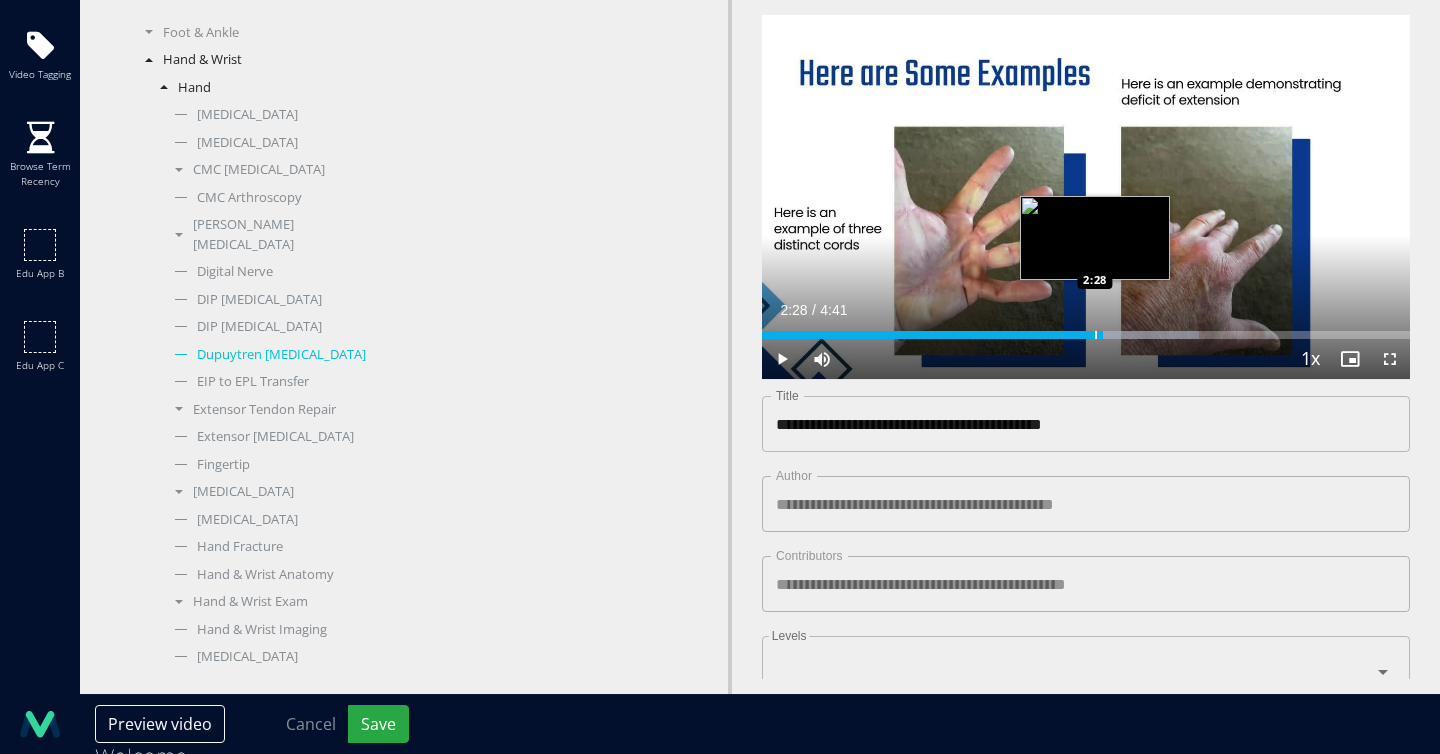 click at bounding box center (1096, 335) 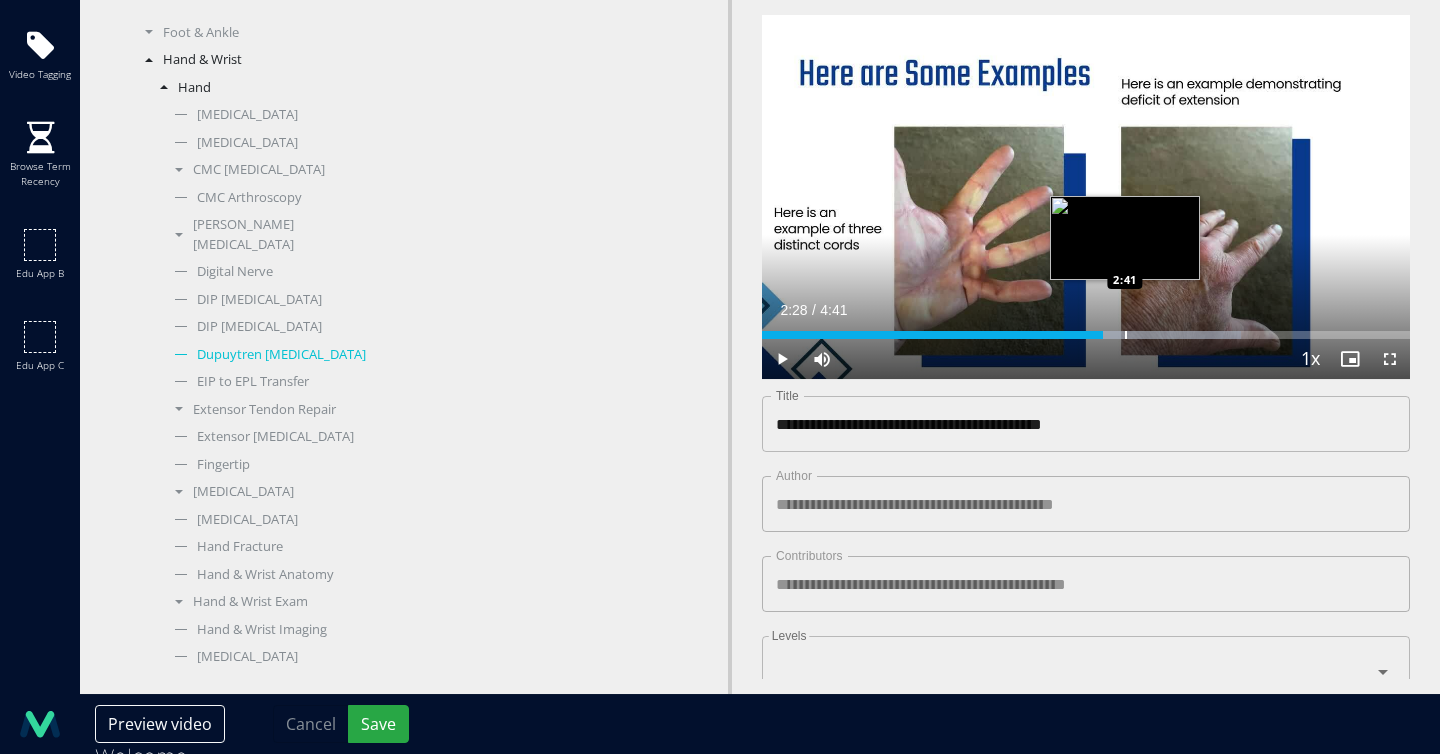 click at bounding box center (1126, 335) 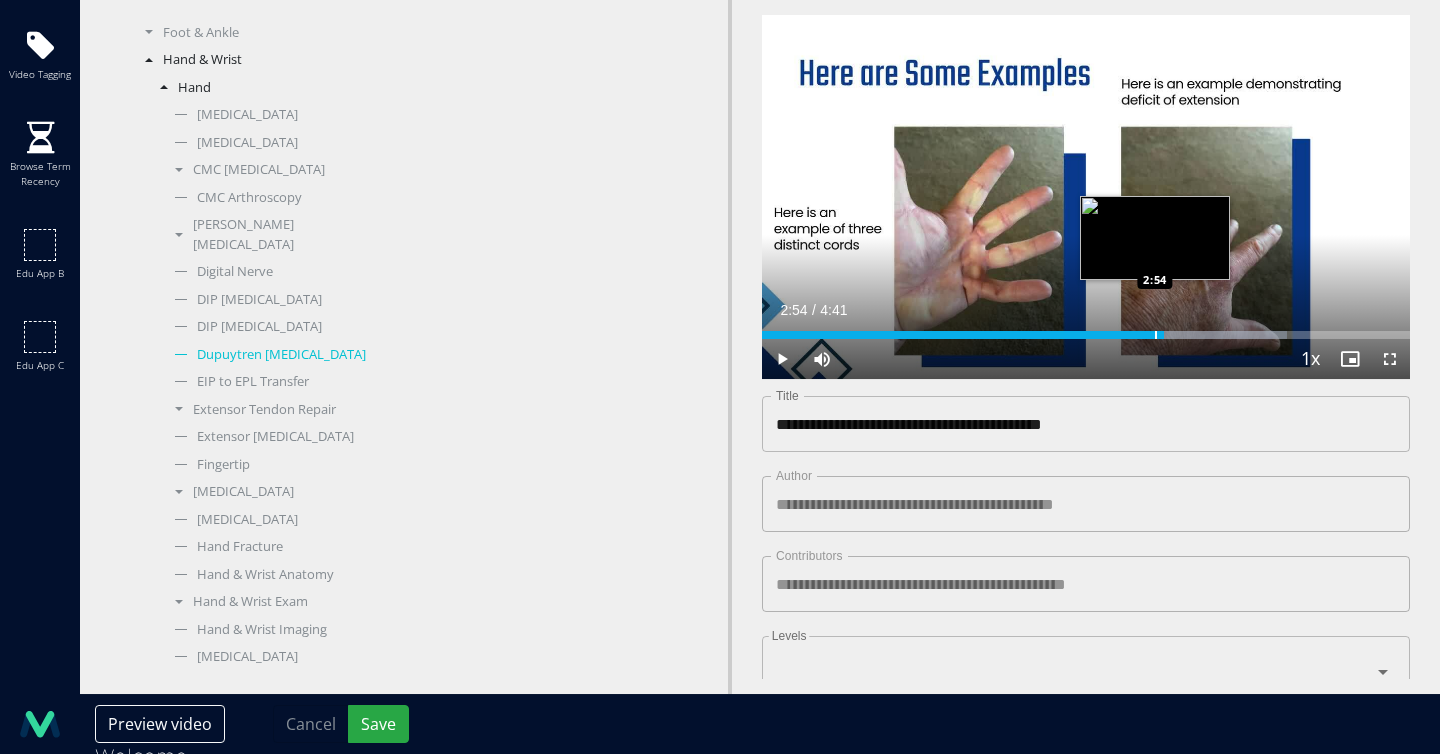 click on "Loaded :  80.95% 2:54 2:54" at bounding box center [1086, 335] 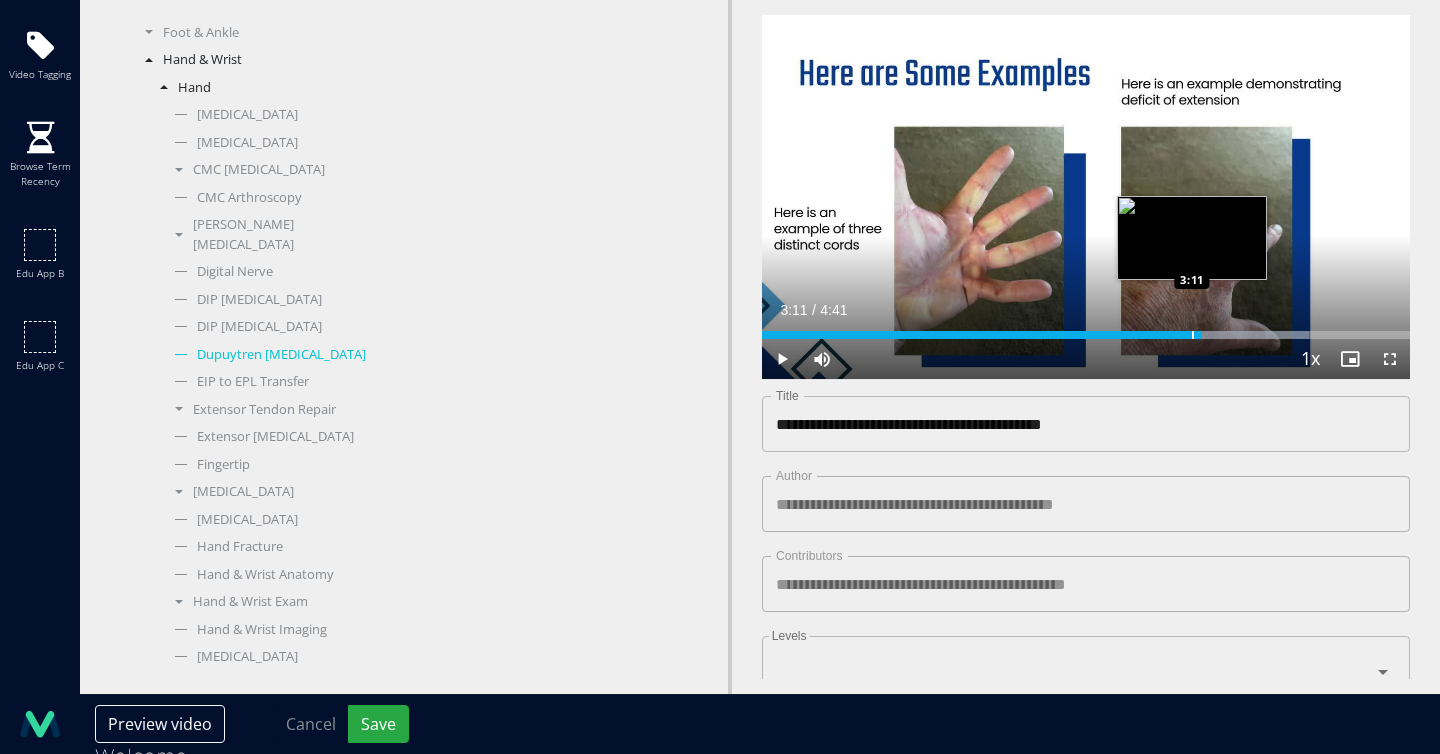 click at bounding box center (1193, 335) 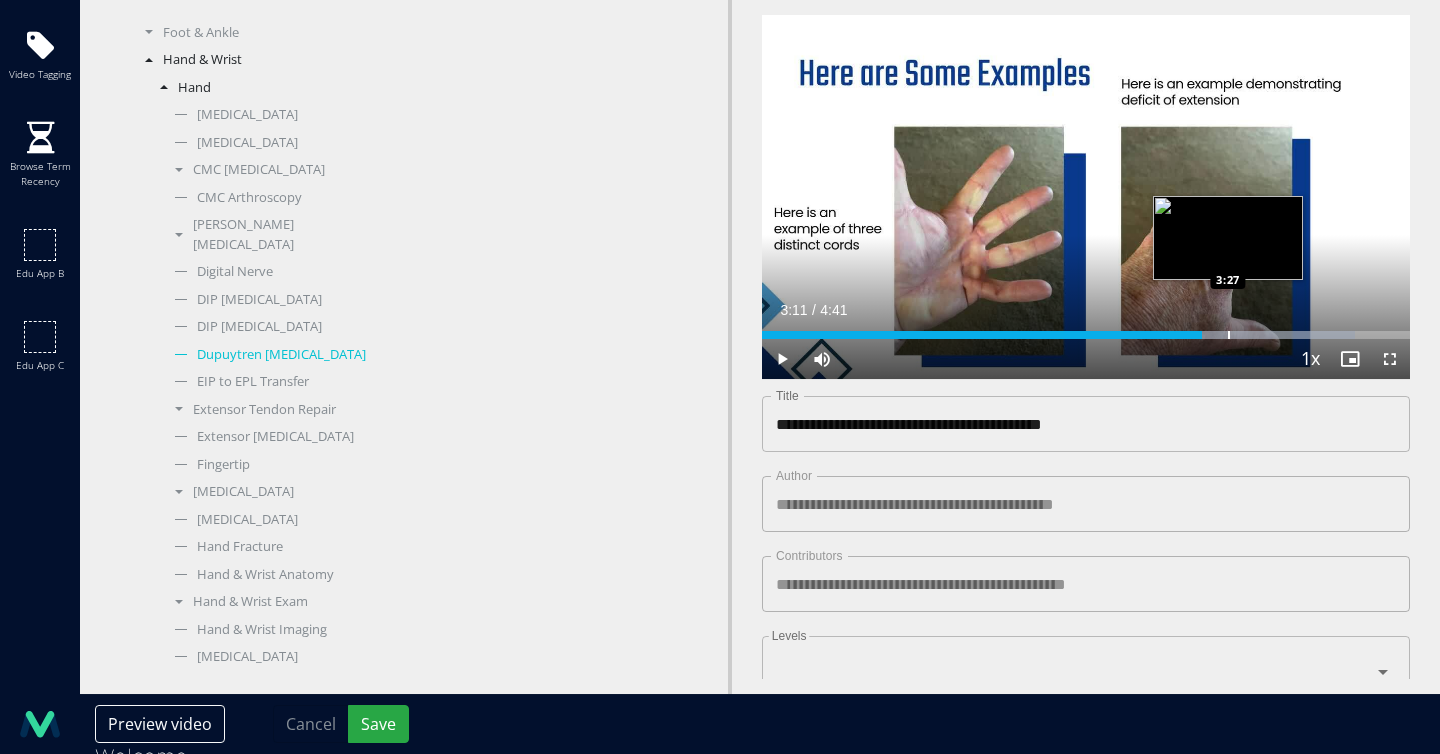 click at bounding box center (1229, 335) 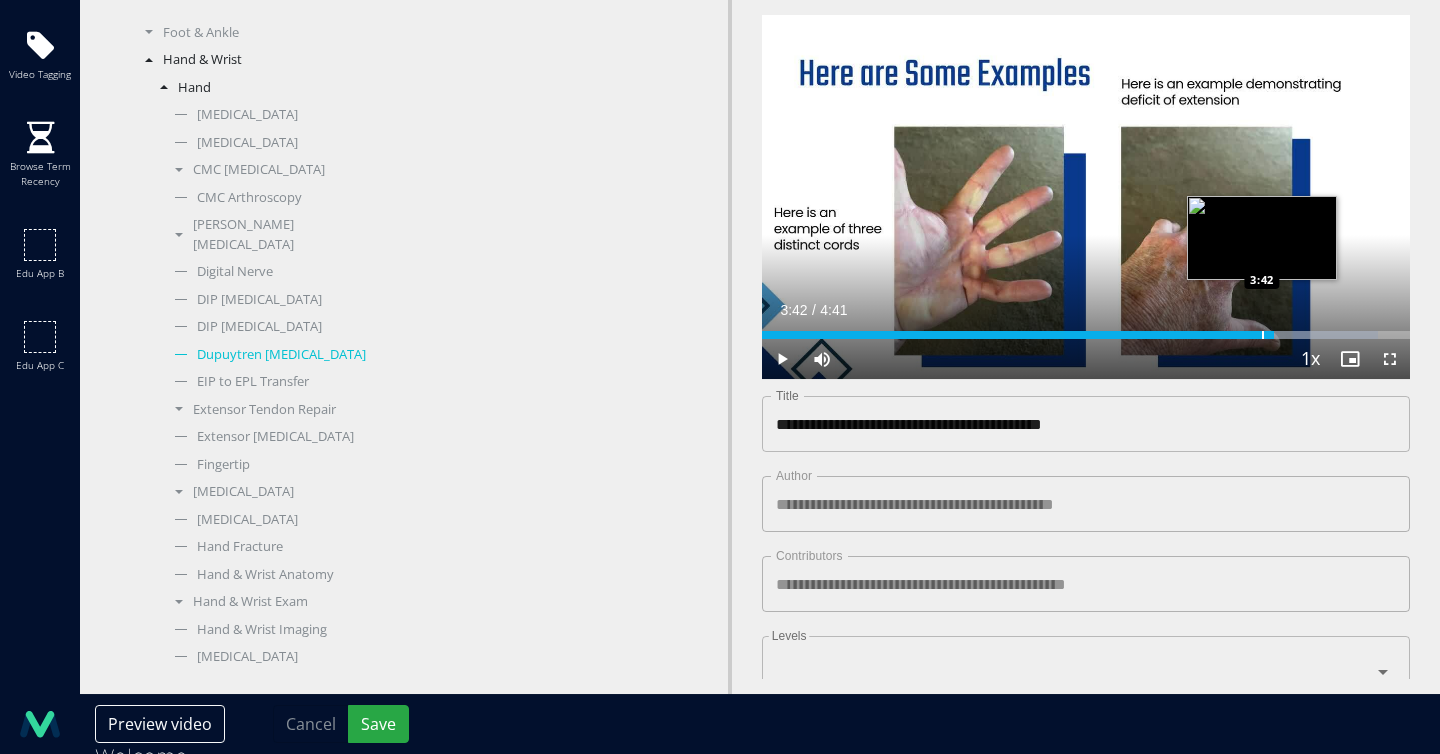 click at bounding box center (1263, 335) 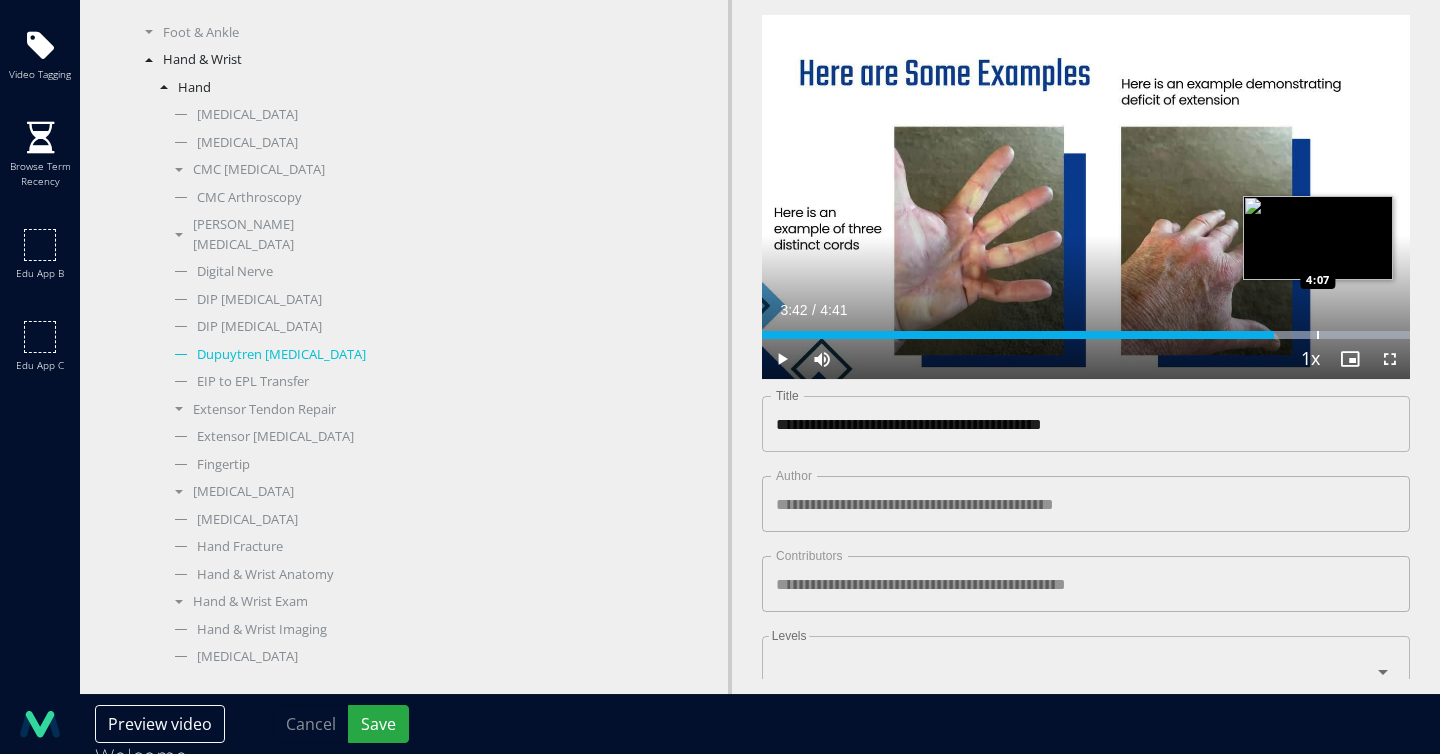 click at bounding box center [1318, 335] 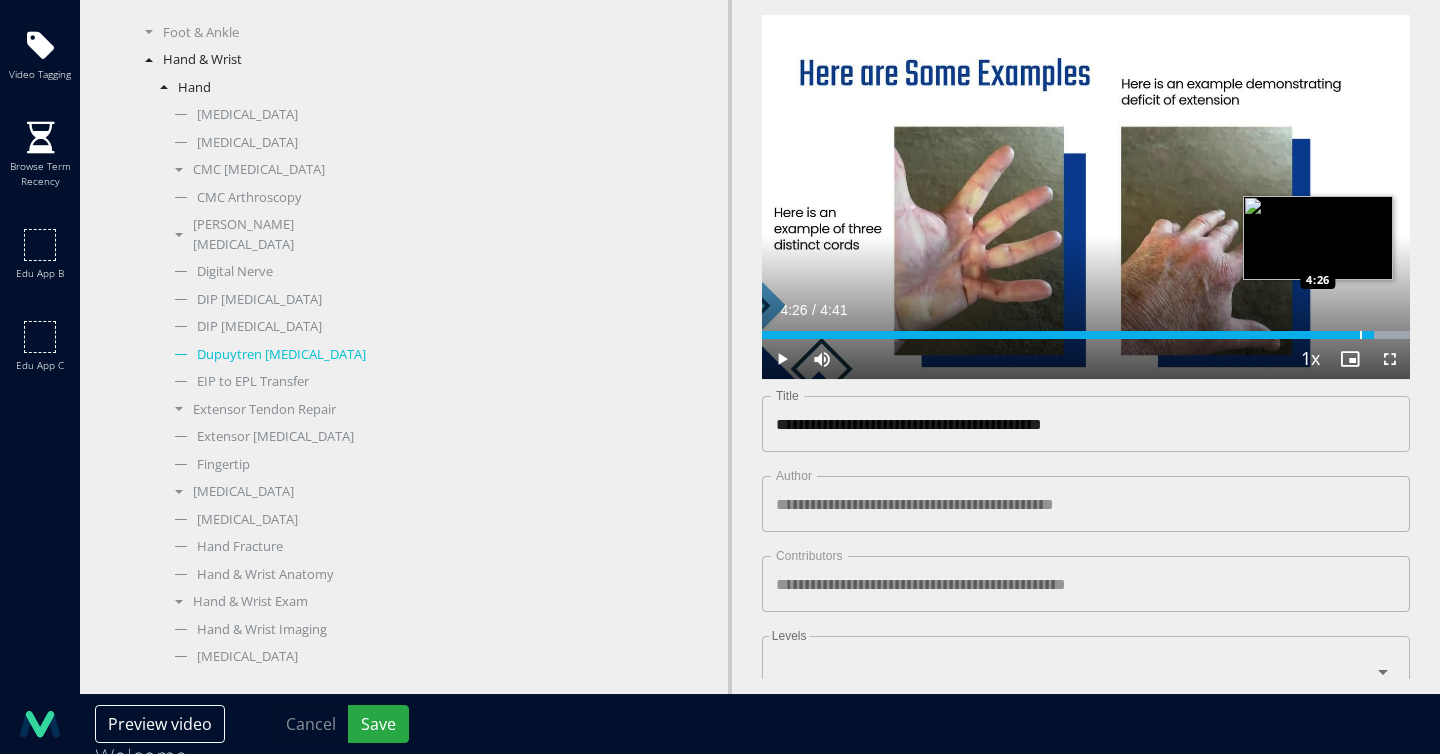 click at bounding box center [1361, 335] 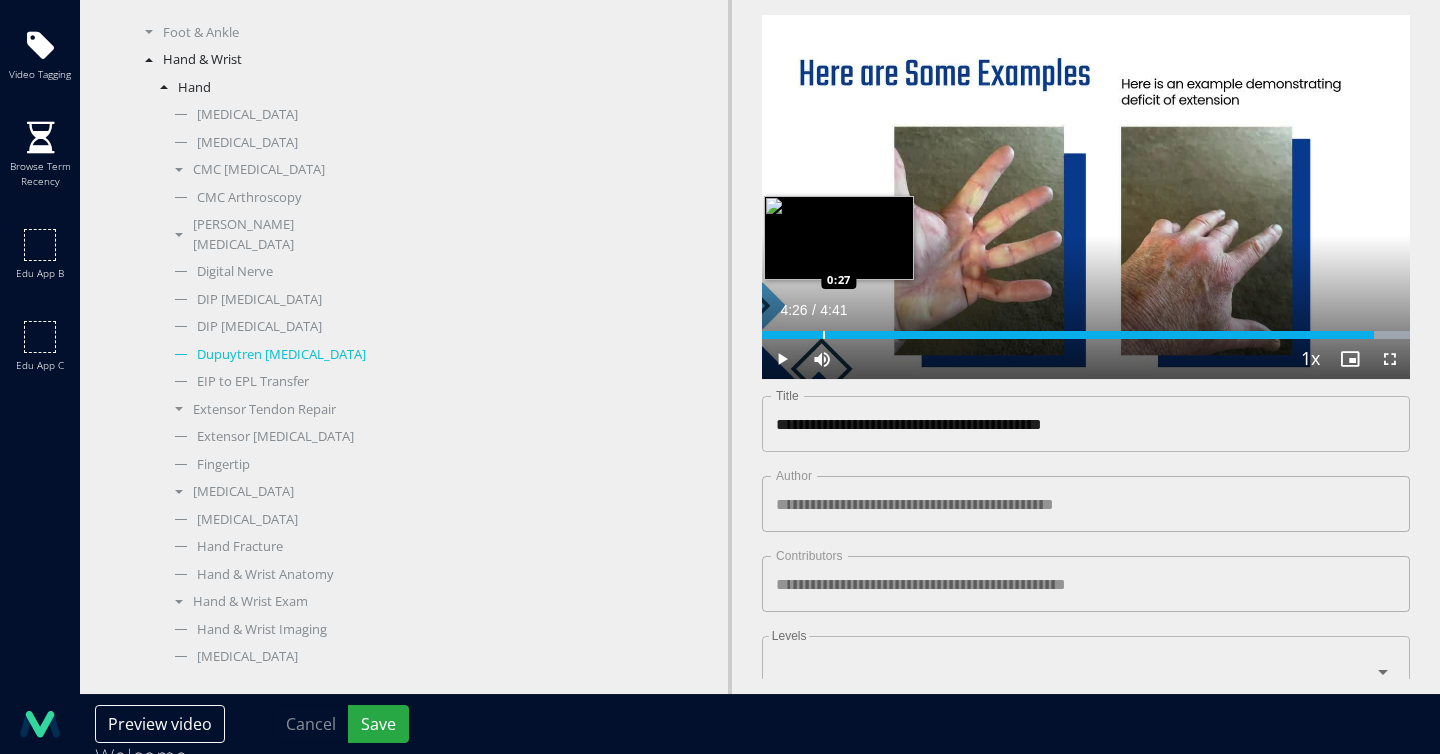 click at bounding box center (824, 335) 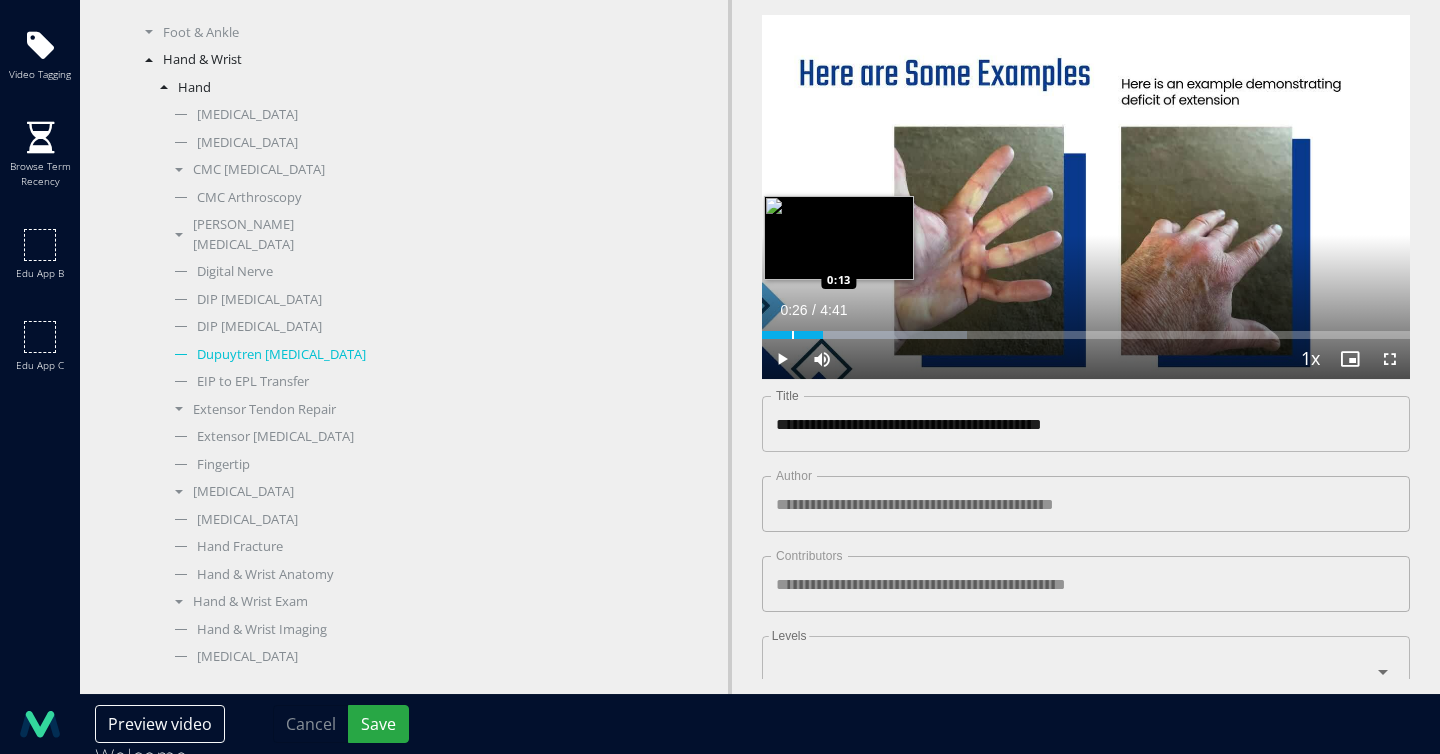 click at bounding box center (793, 335) 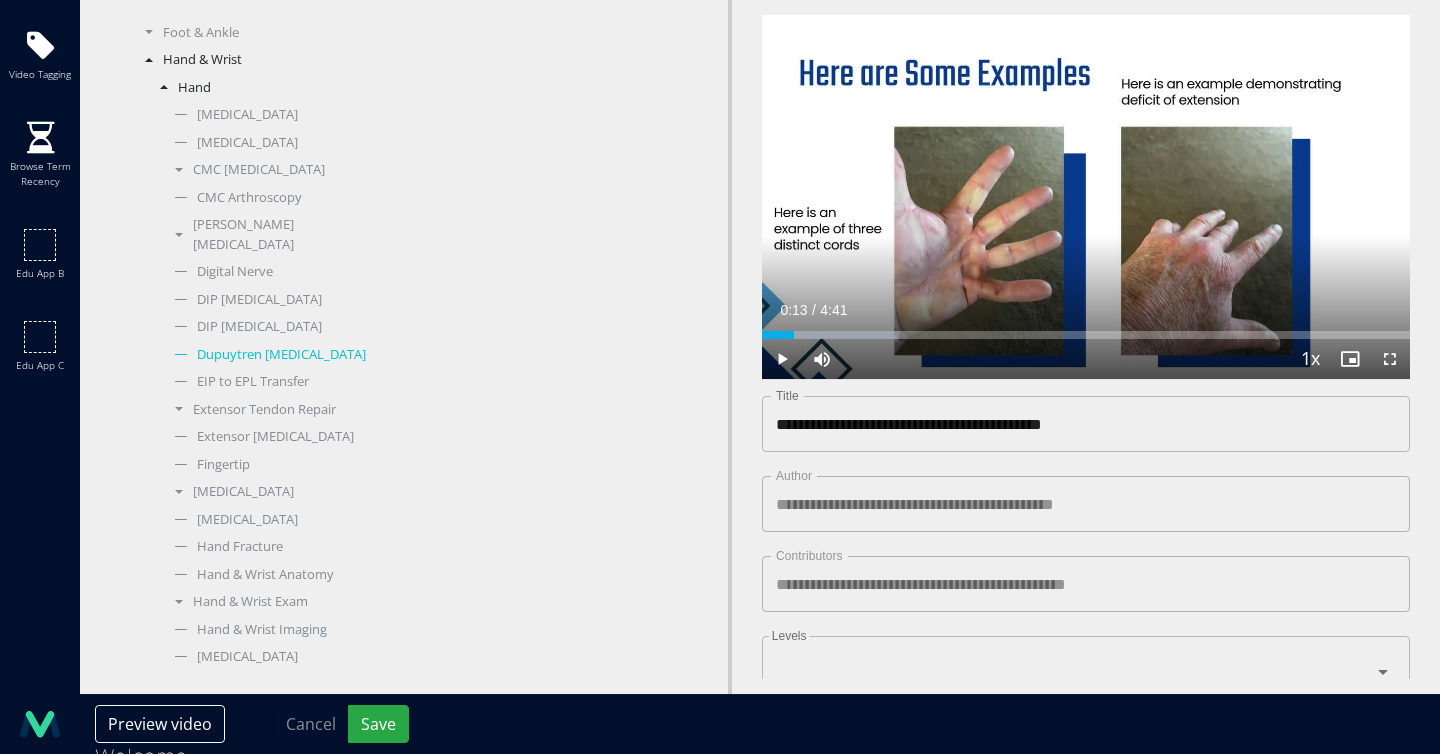 click on "**********" at bounding box center (1086, 424) 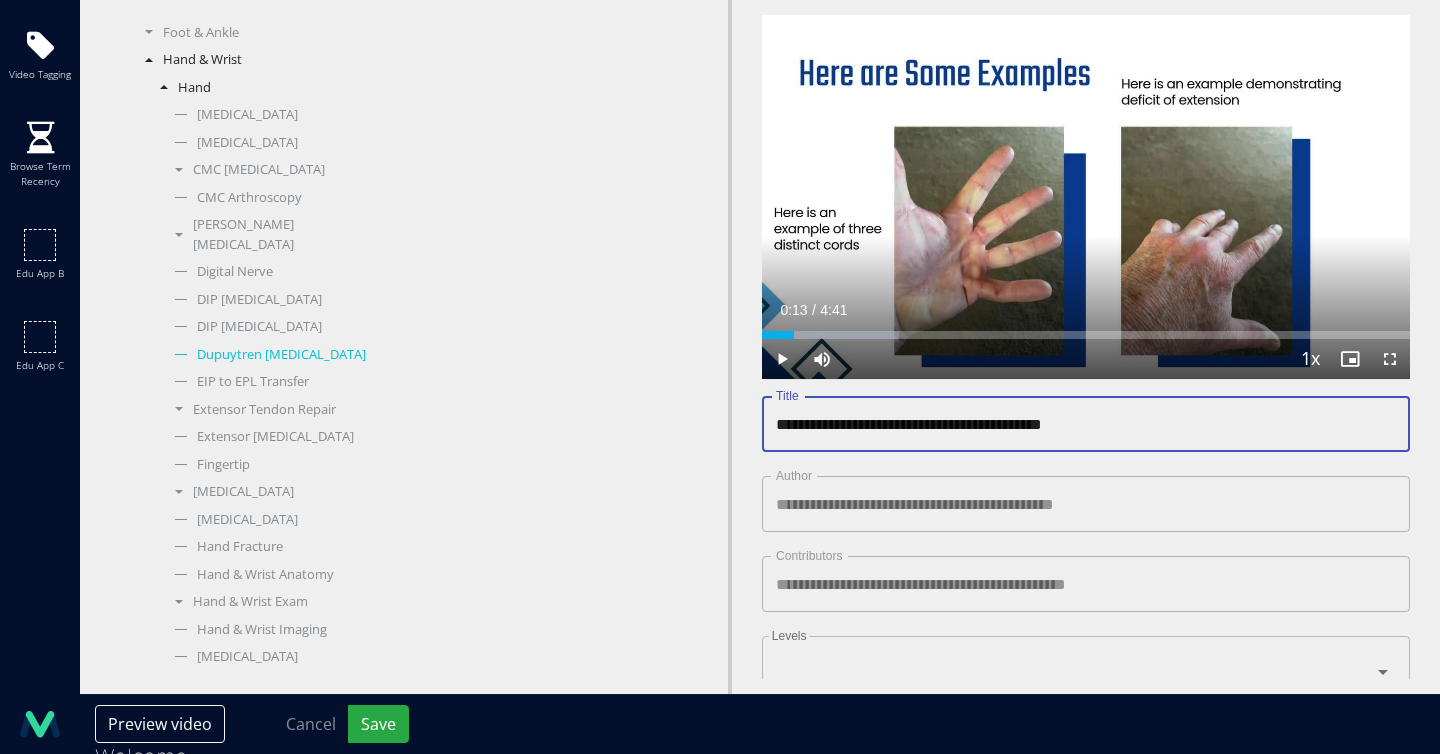 click on "**********" at bounding box center (1086, 424) 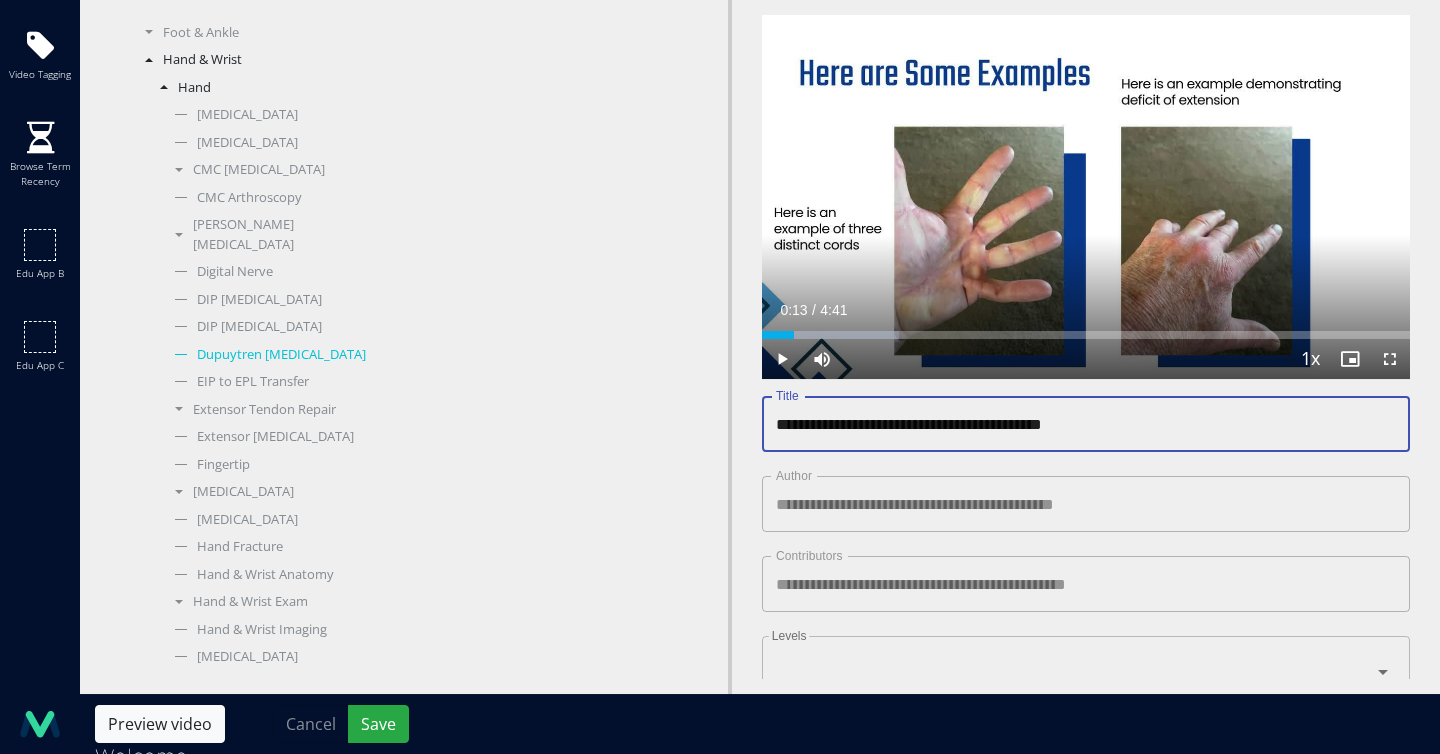 type on "**********" 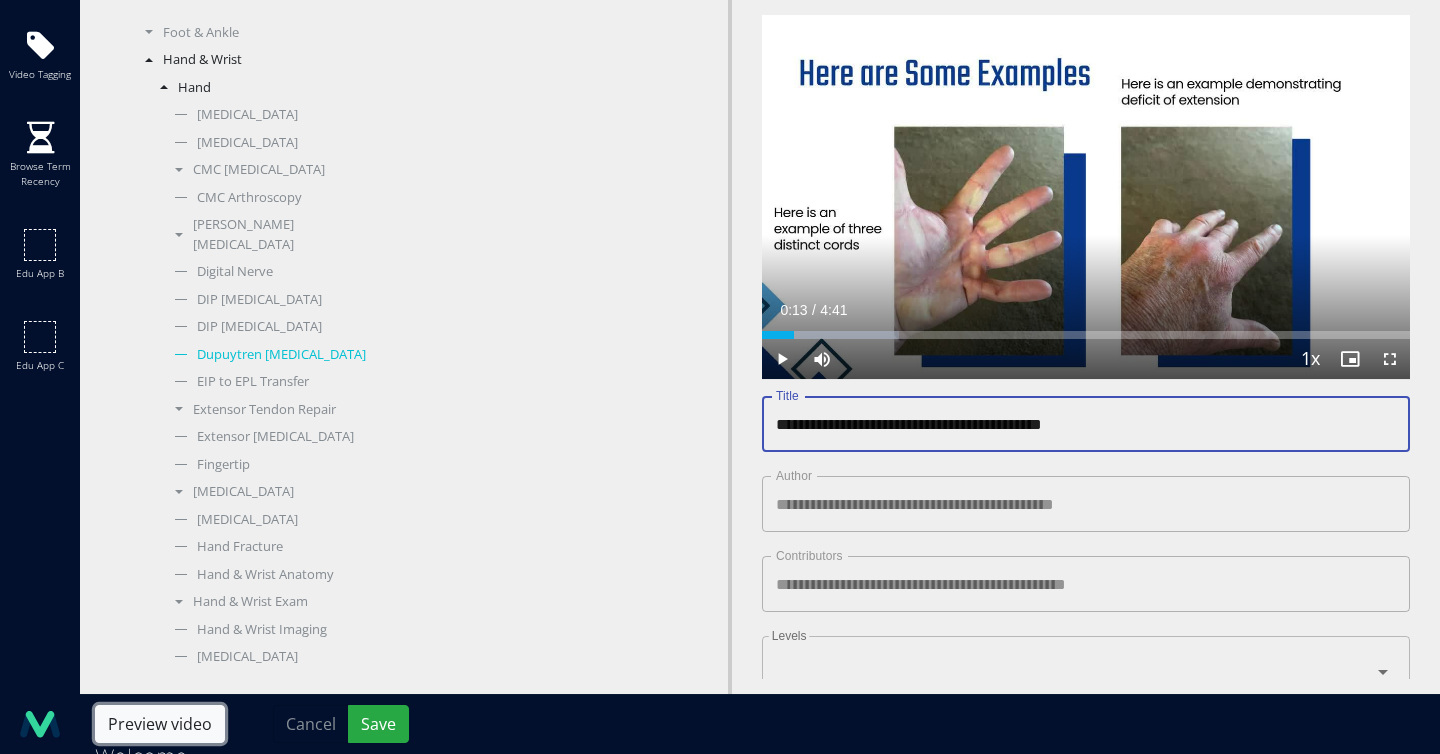 click on "Preview video" at bounding box center [160, 724] 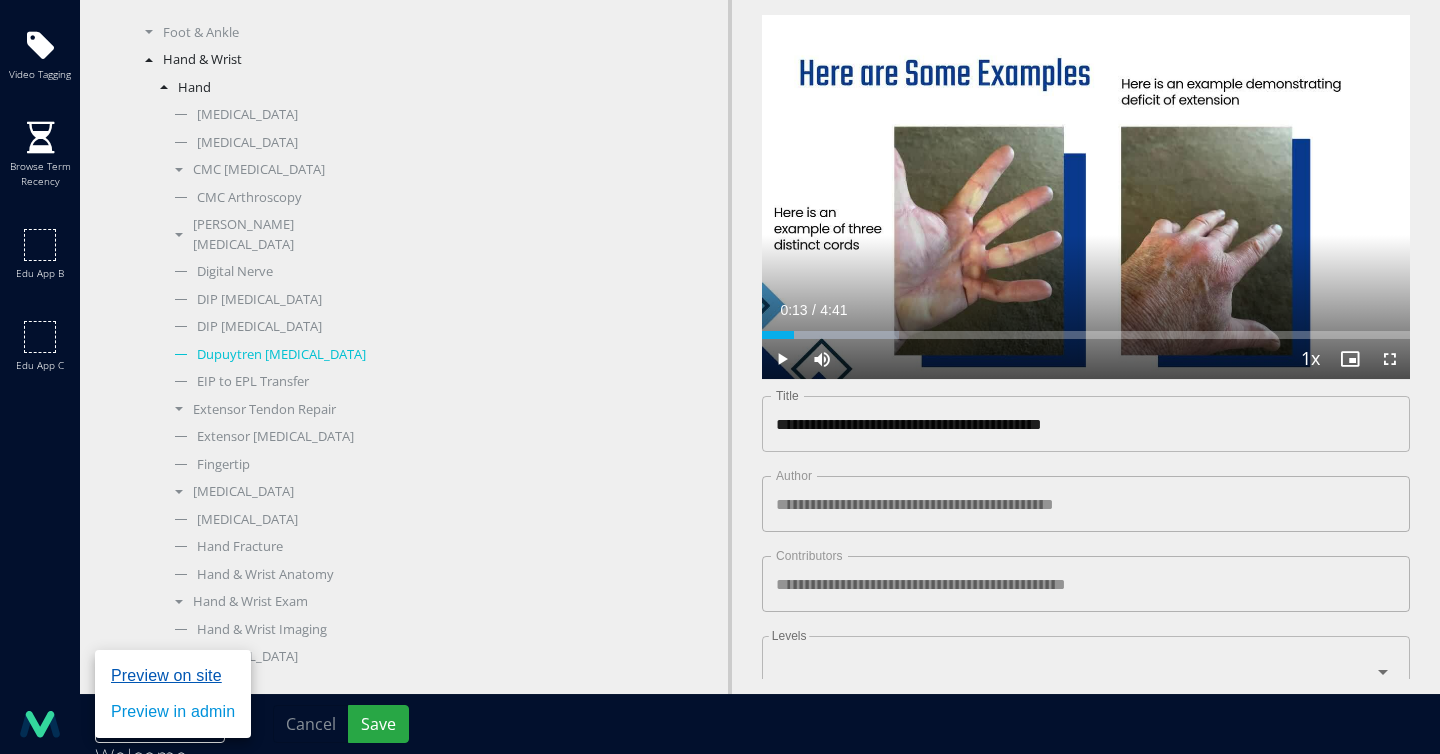 click on "Preview on site" at bounding box center [166, 676] 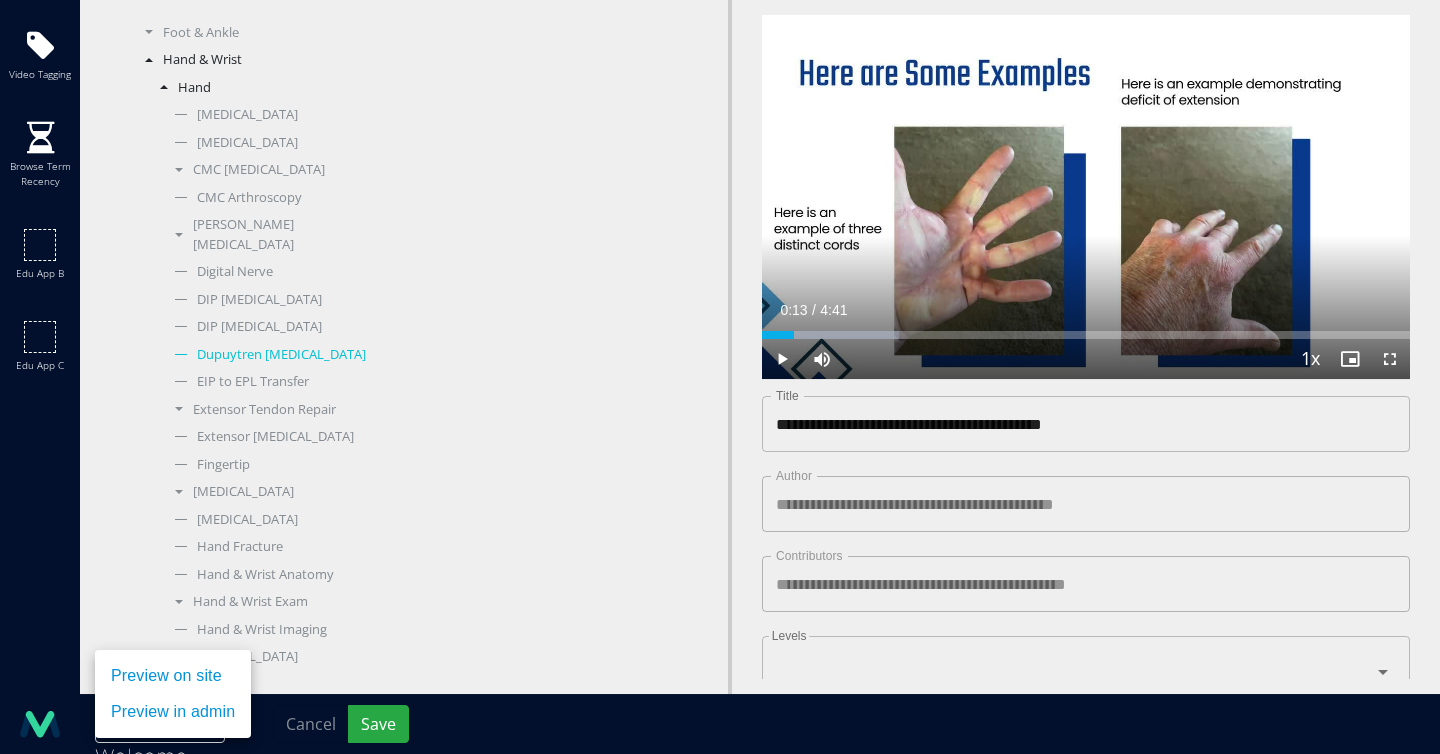 click at bounding box center [720, 377] 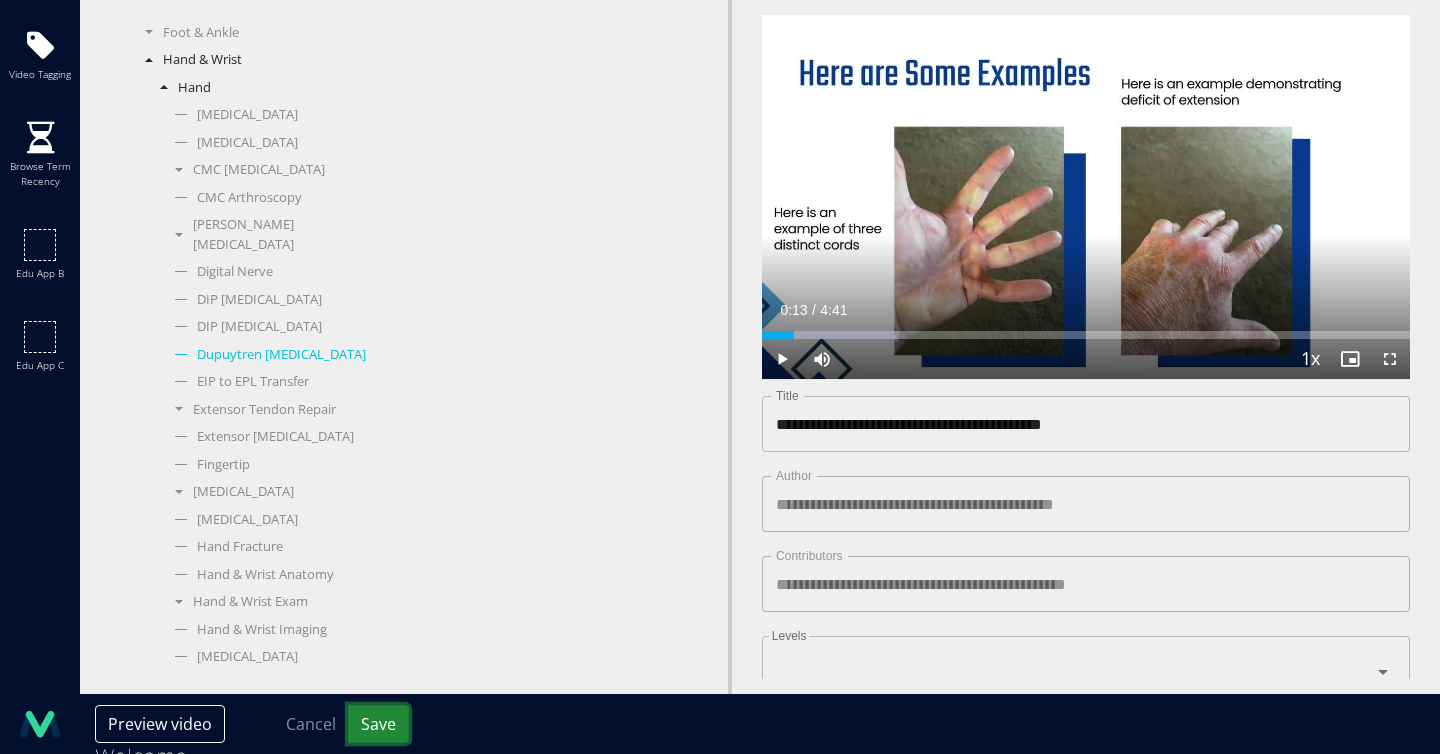 click on "Save" at bounding box center (378, 724) 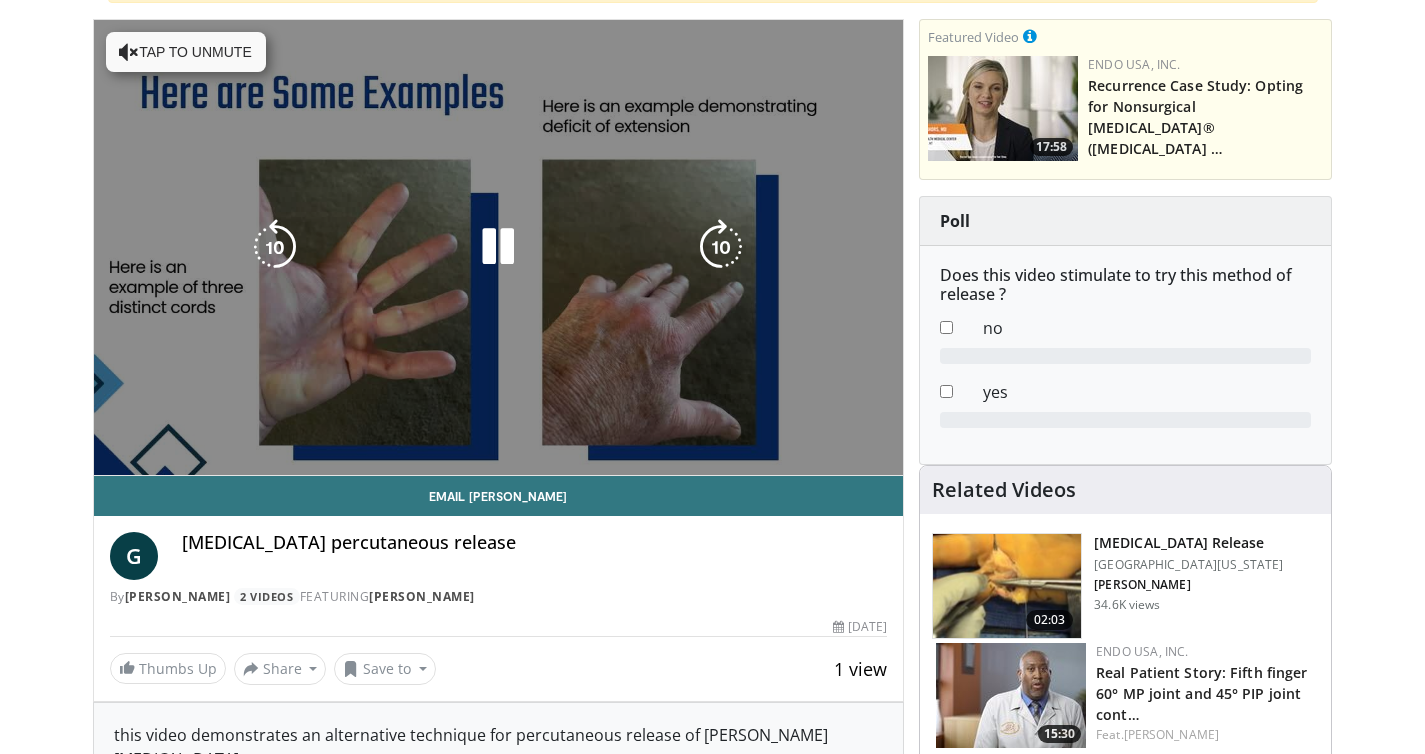 scroll, scrollTop: 249, scrollLeft: 0, axis: vertical 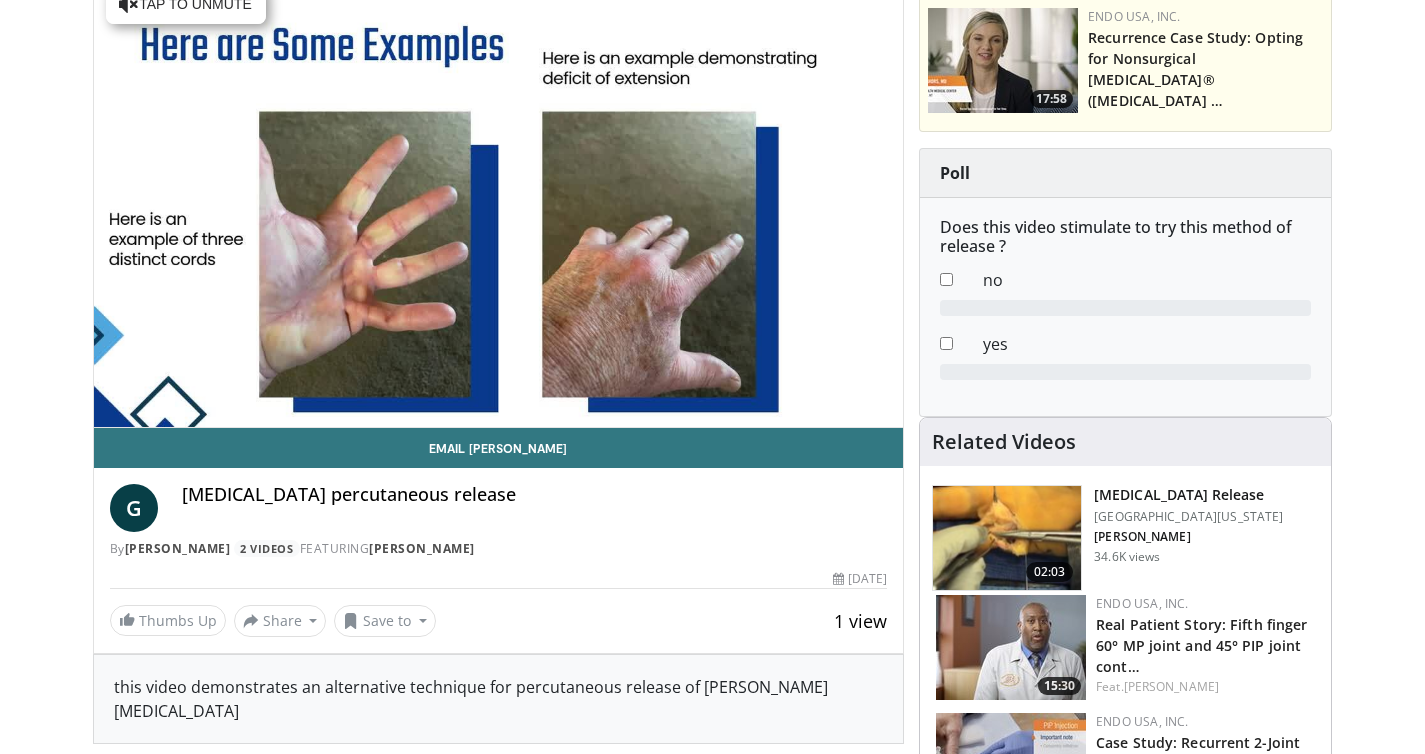 drag, startPoint x: 182, startPoint y: 497, endPoint x: 662, endPoint y: 499, distance: 480.00418 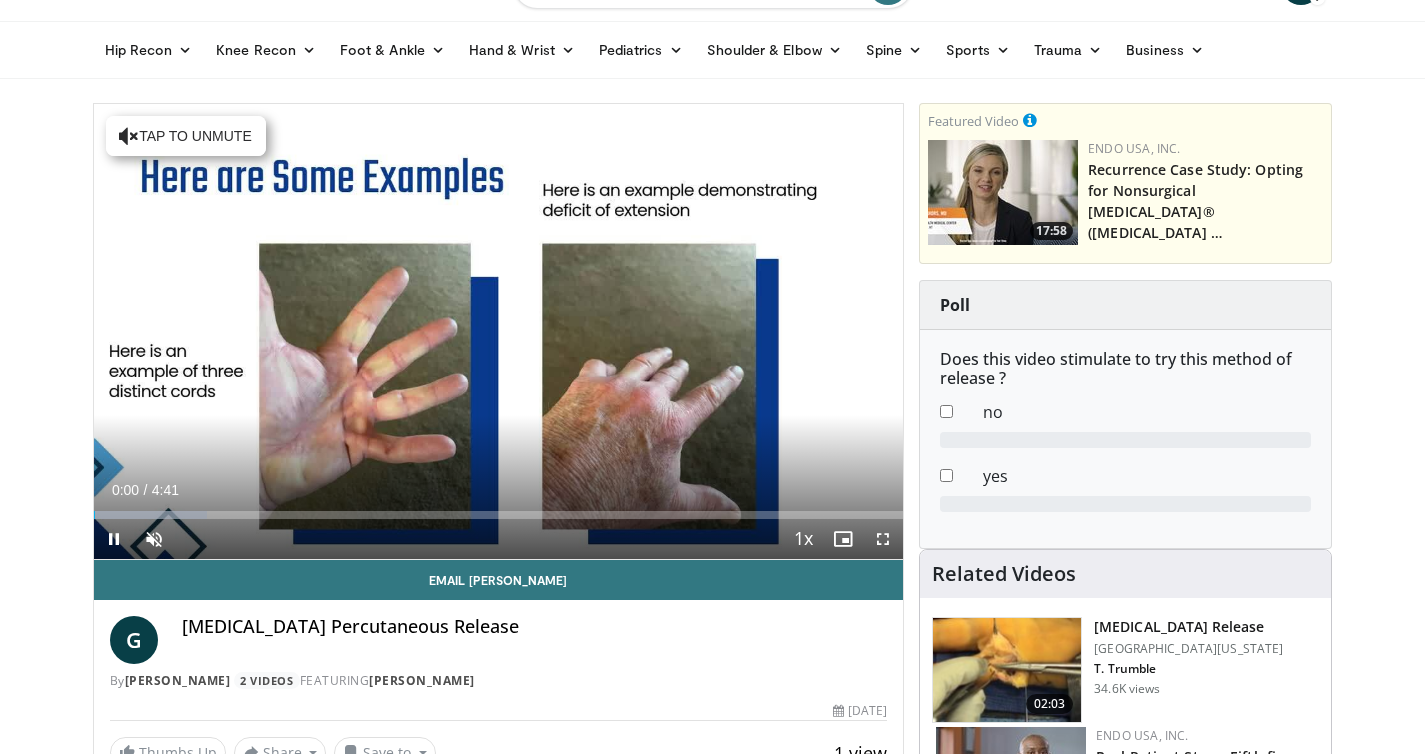 scroll, scrollTop: 0, scrollLeft: 0, axis: both 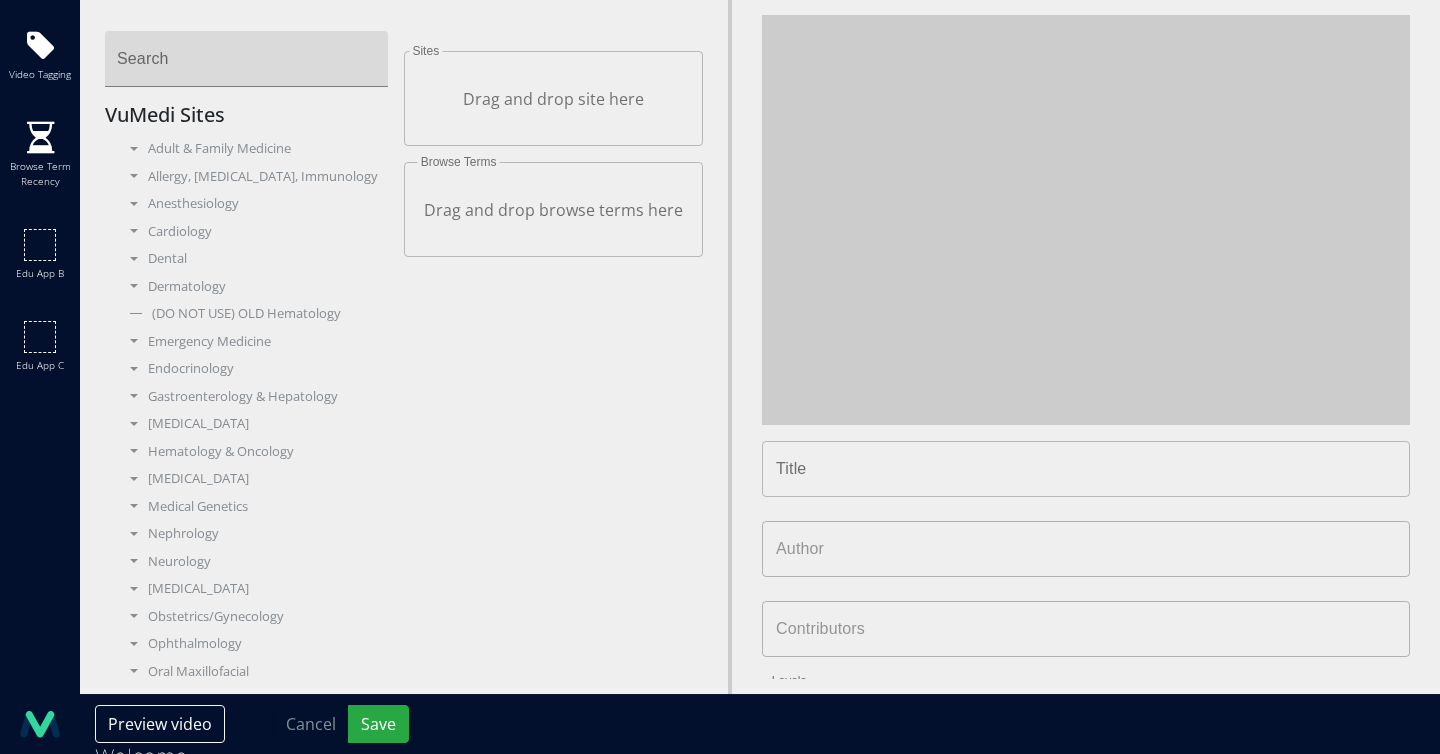 type on "**********" 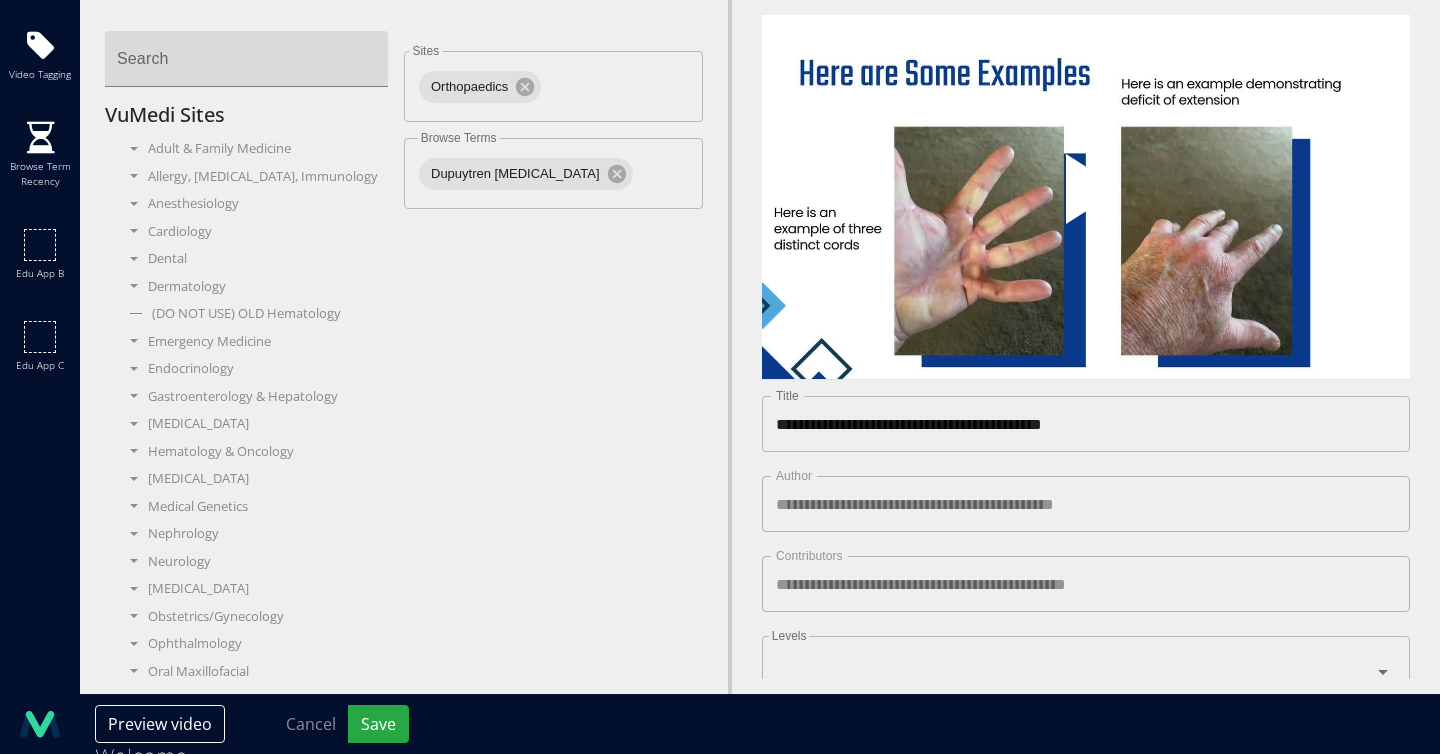 click on "**********" at bounding box center [1086, 424] 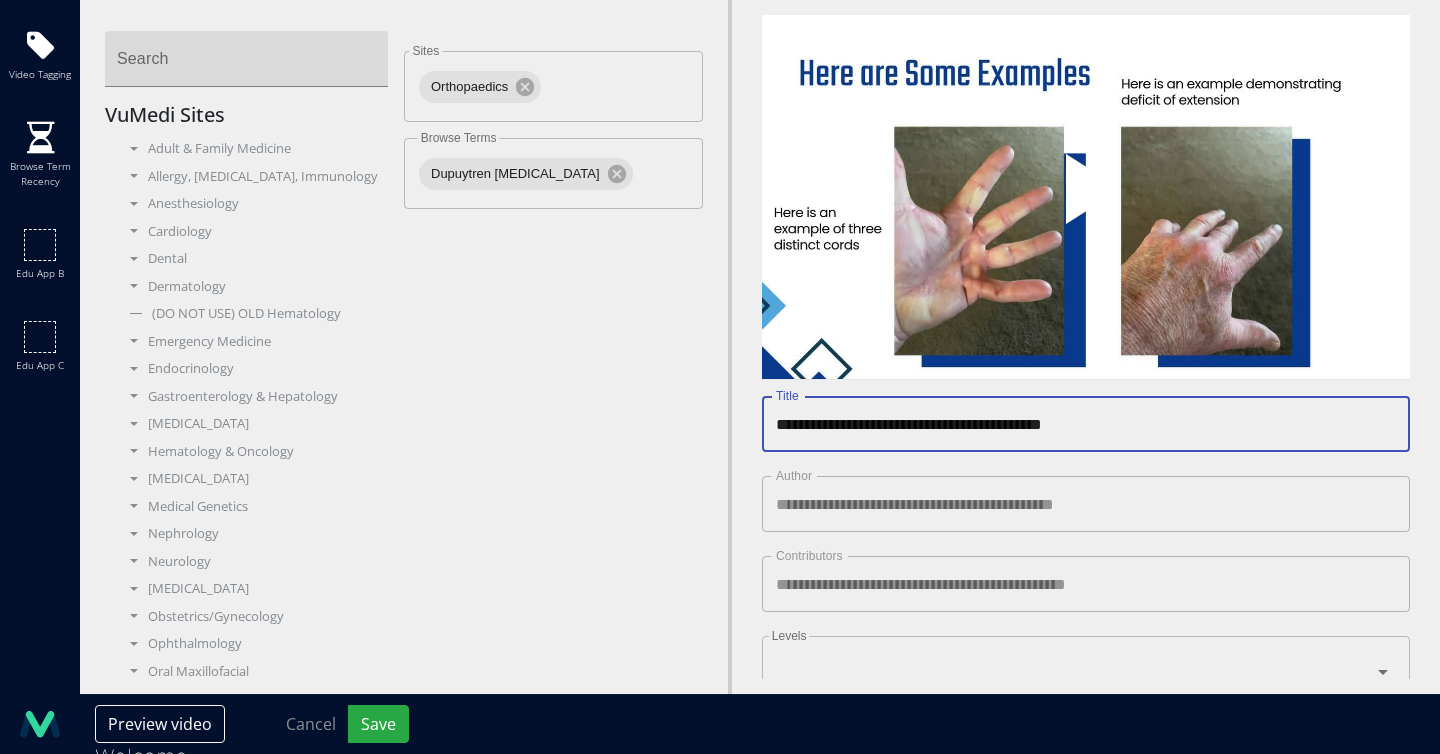 click on "**********" at bounding box center (1086, 424) 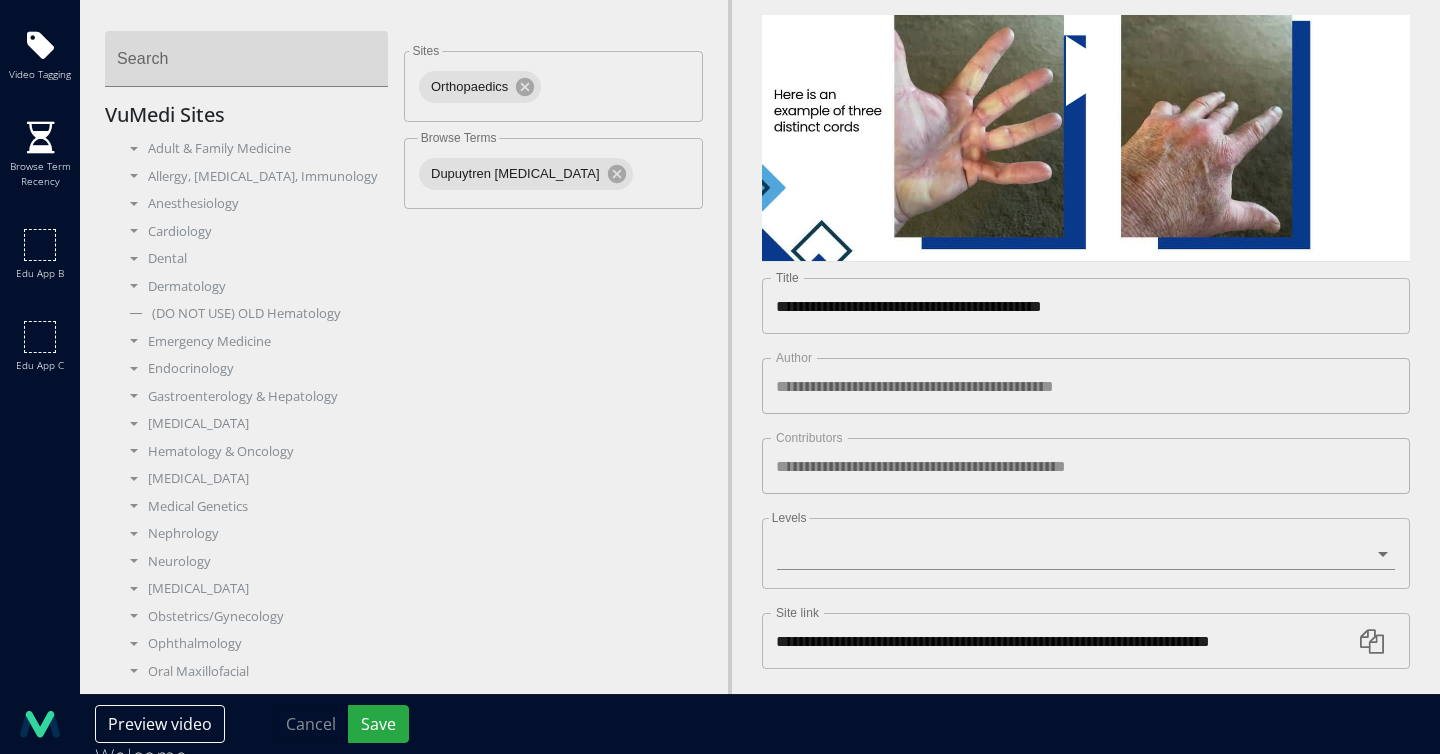 scroll, scrollTop: 0, scrollLeft: 0, axis: both 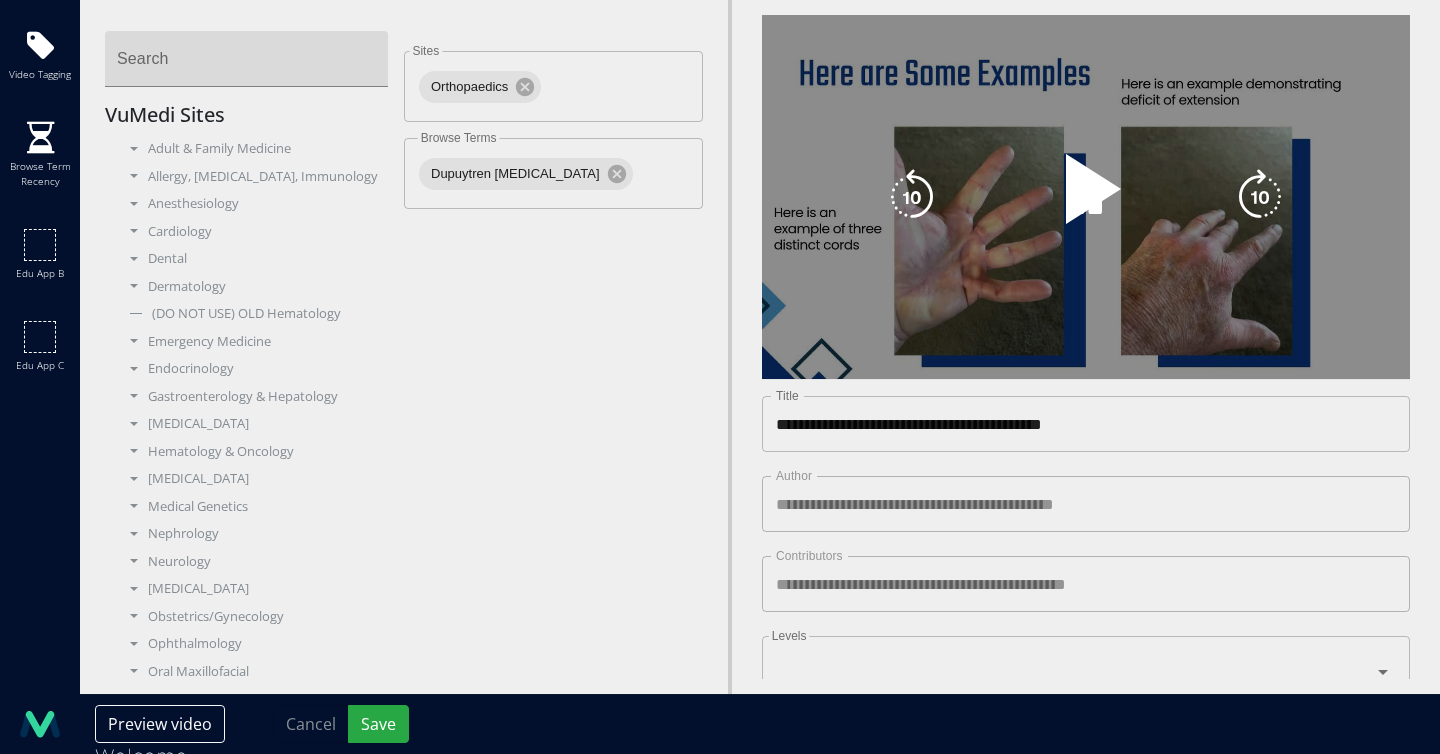 click on "10 seconds
Tap to unmute" at bounding box center (1086, 197) 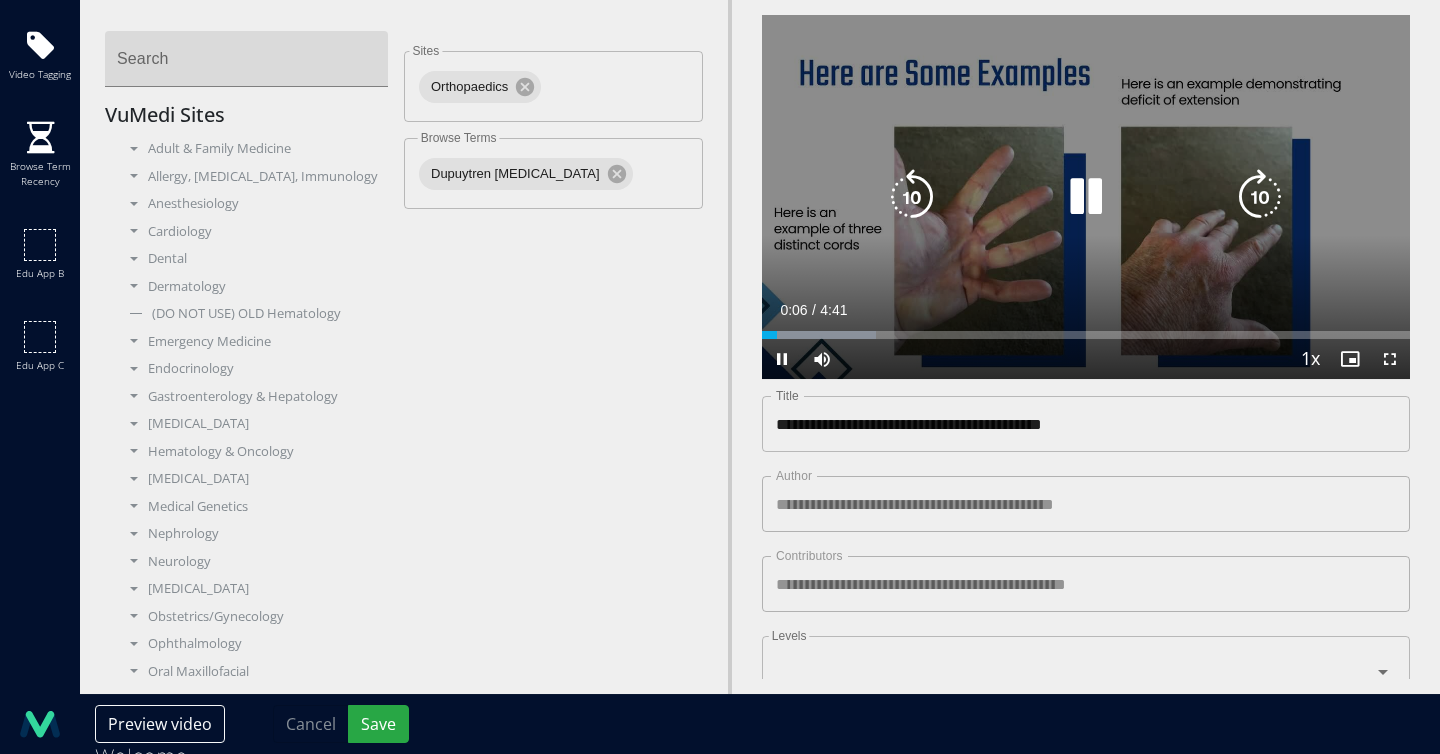 click at bounding box center [1086, 197] 